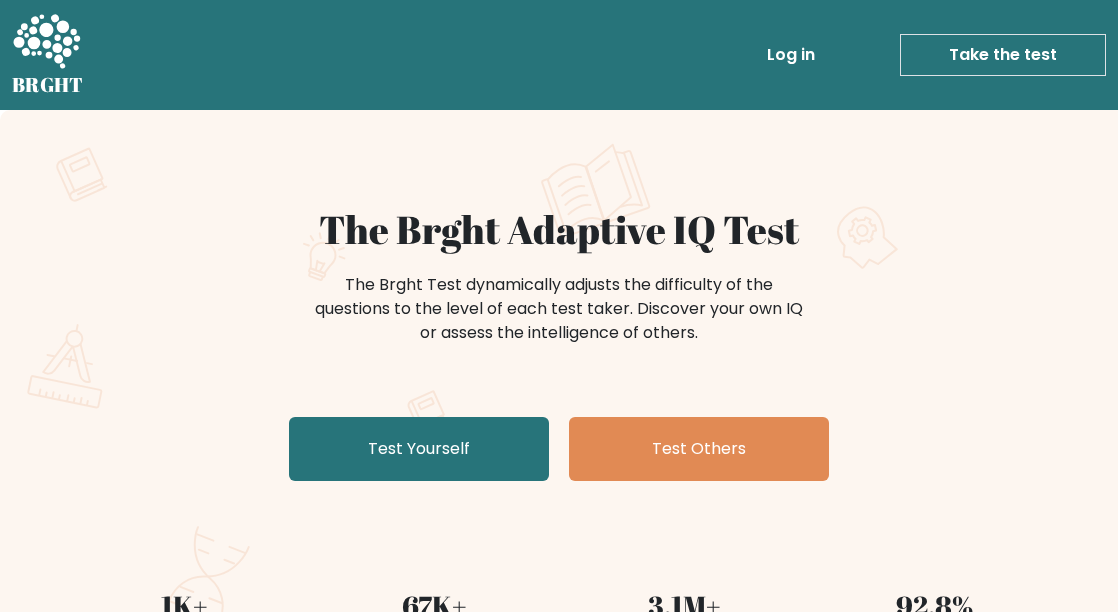 scroll, scrollTop: 0, scrollLeft: 0, axis: both 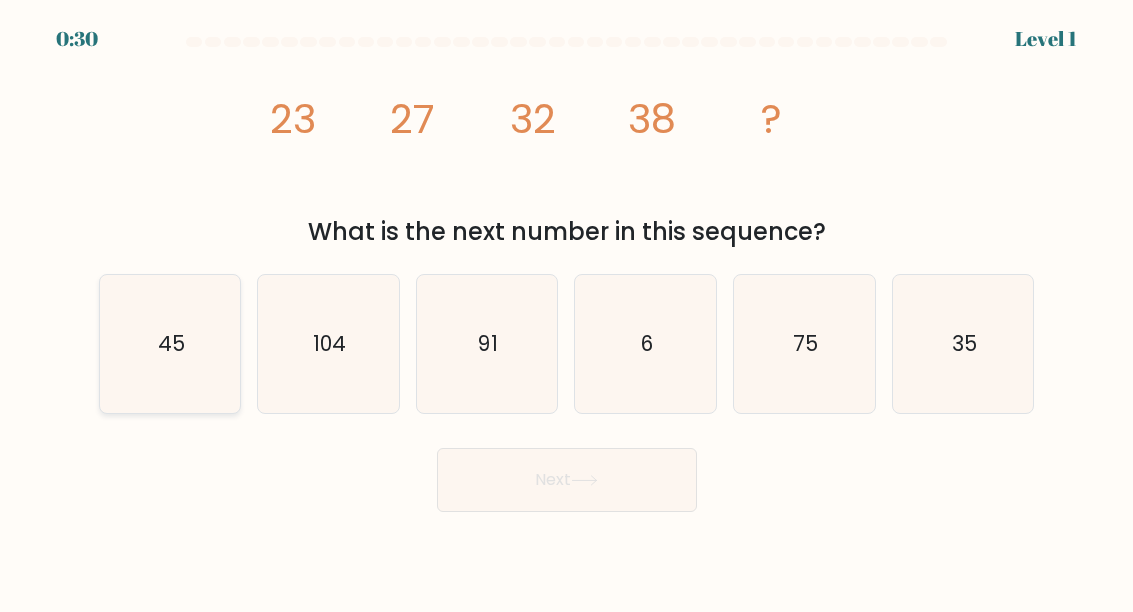 click on "a.
45" at bounding box center (567, 308) 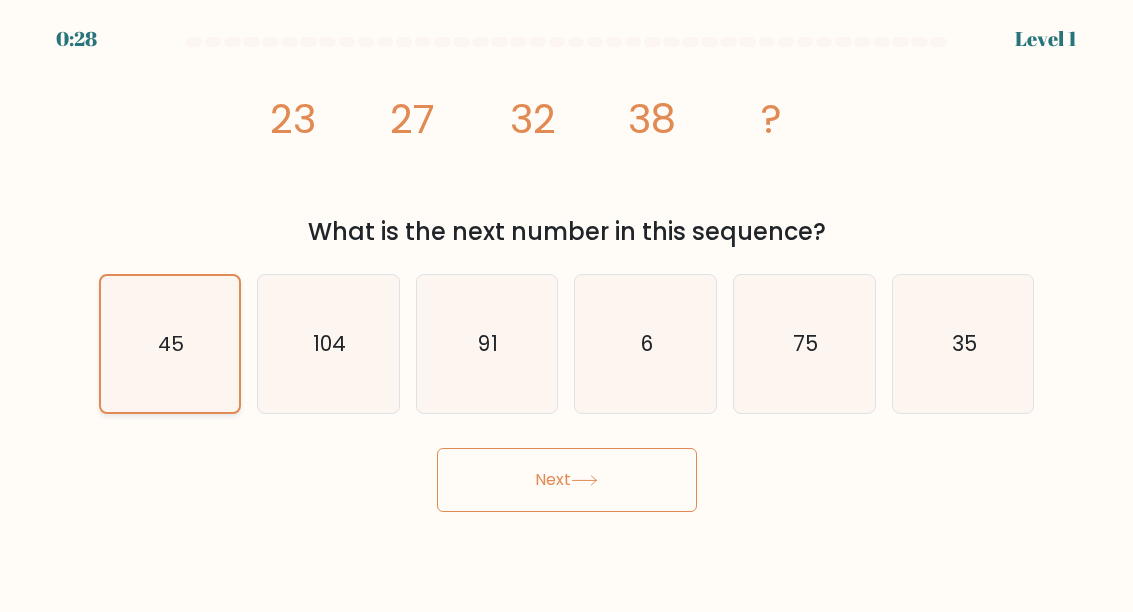 click on "45" at bounding box center (170, 344) 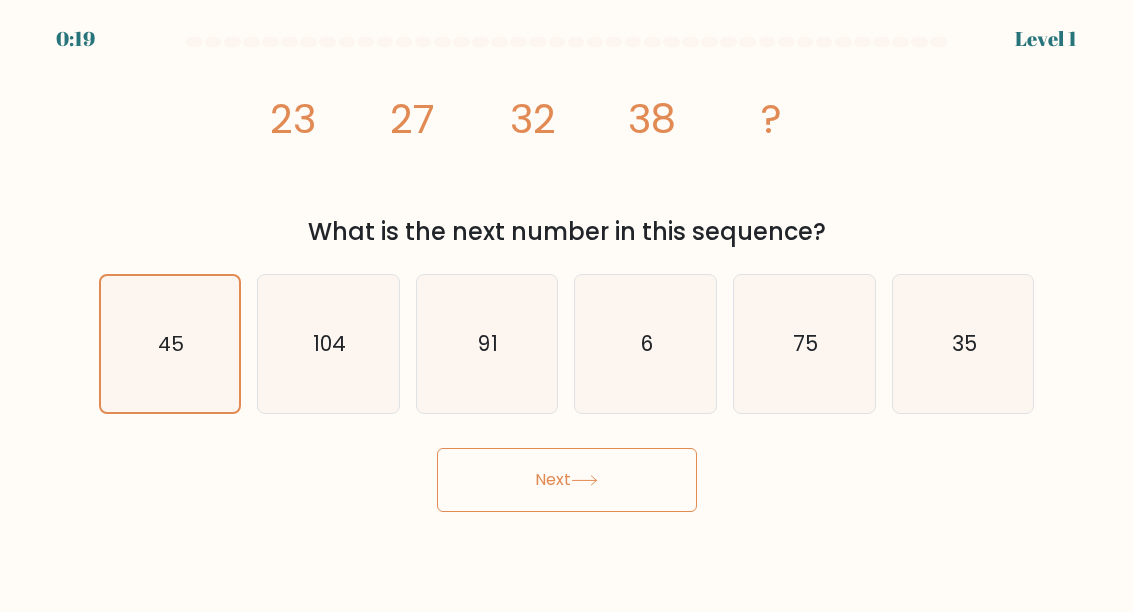 click on "Next" at bounding box center (567, 480) 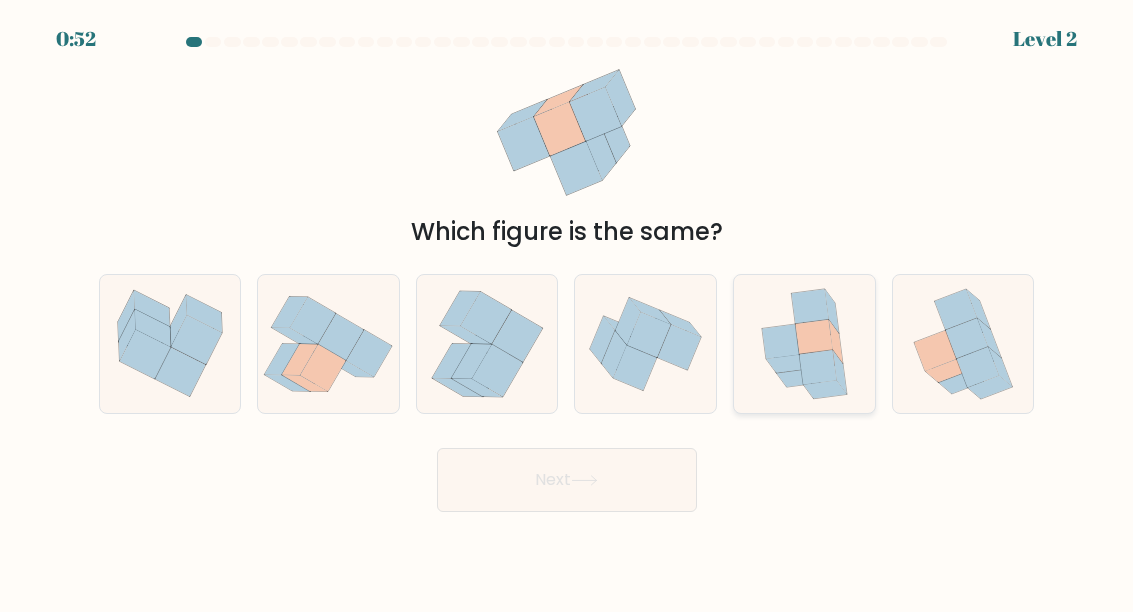 click at bounding box center [836, 342] 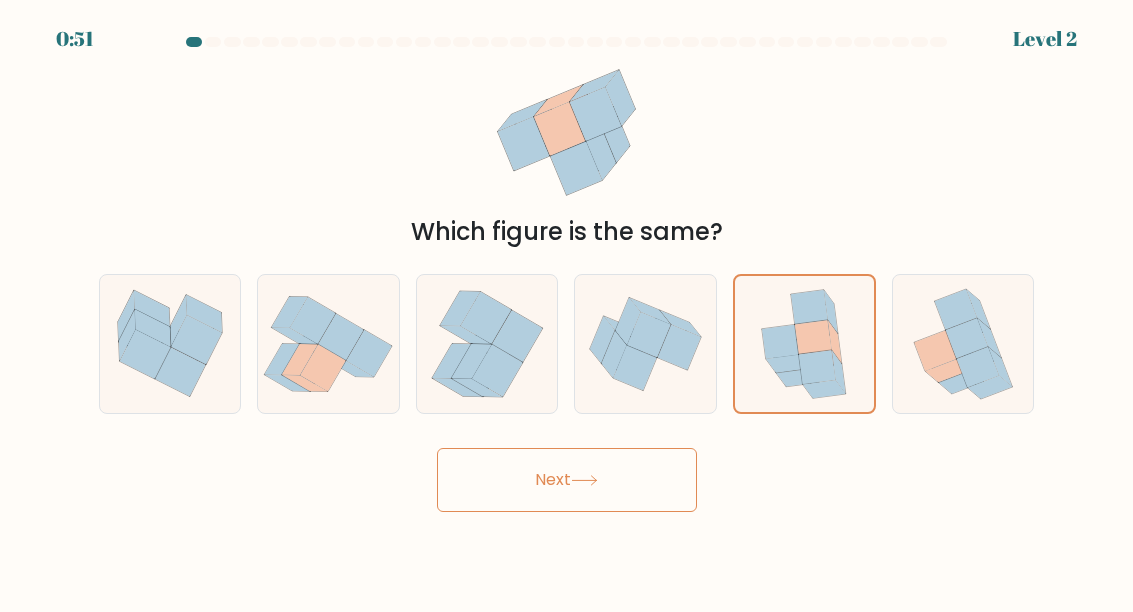 click on "Next" at bounding box center (567, 480) 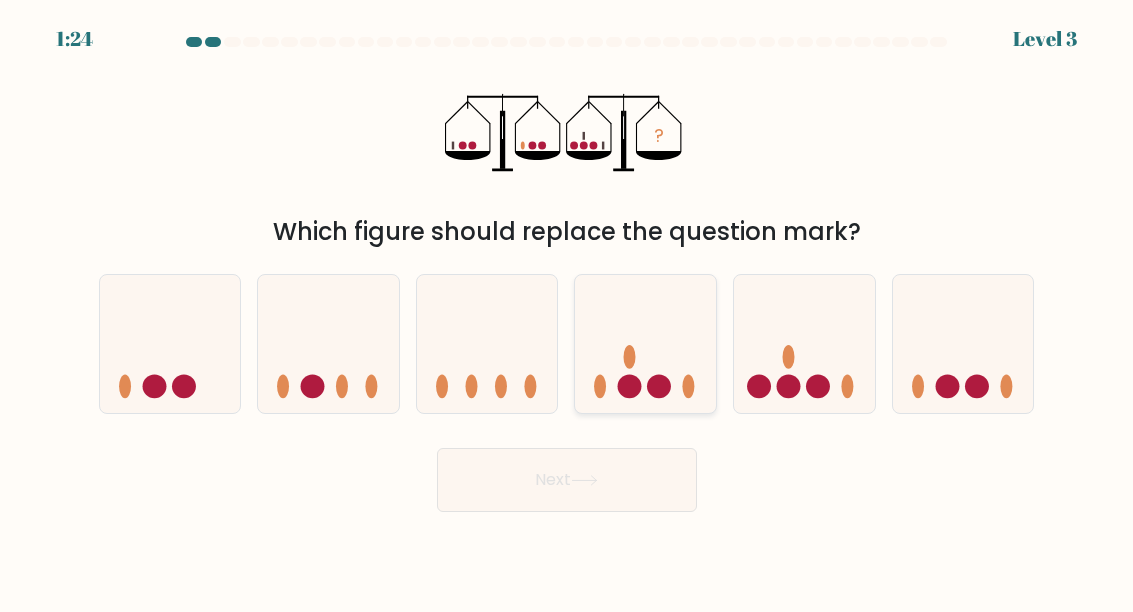 click at bounding box center [645, 344] 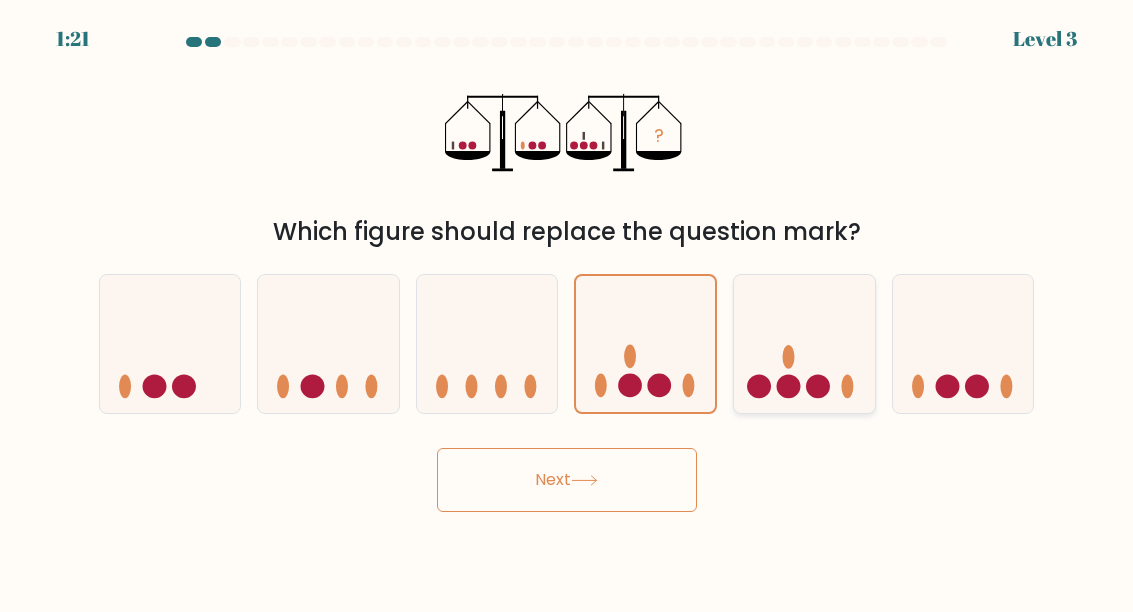 click at bounding box center [804, 344] 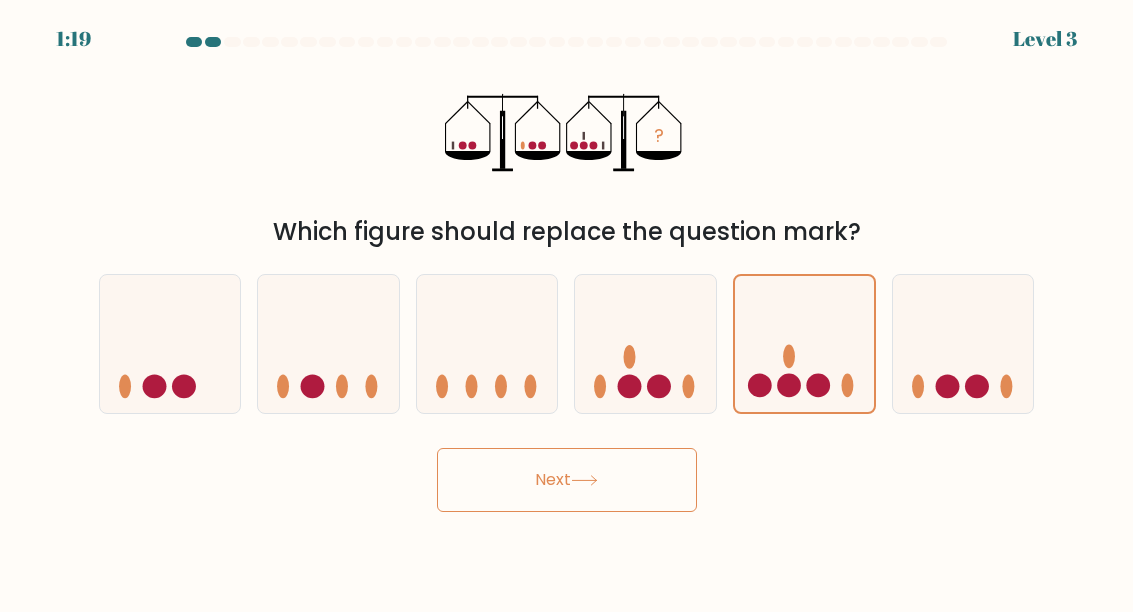 click on "Next" at bounding box center [567, 480] 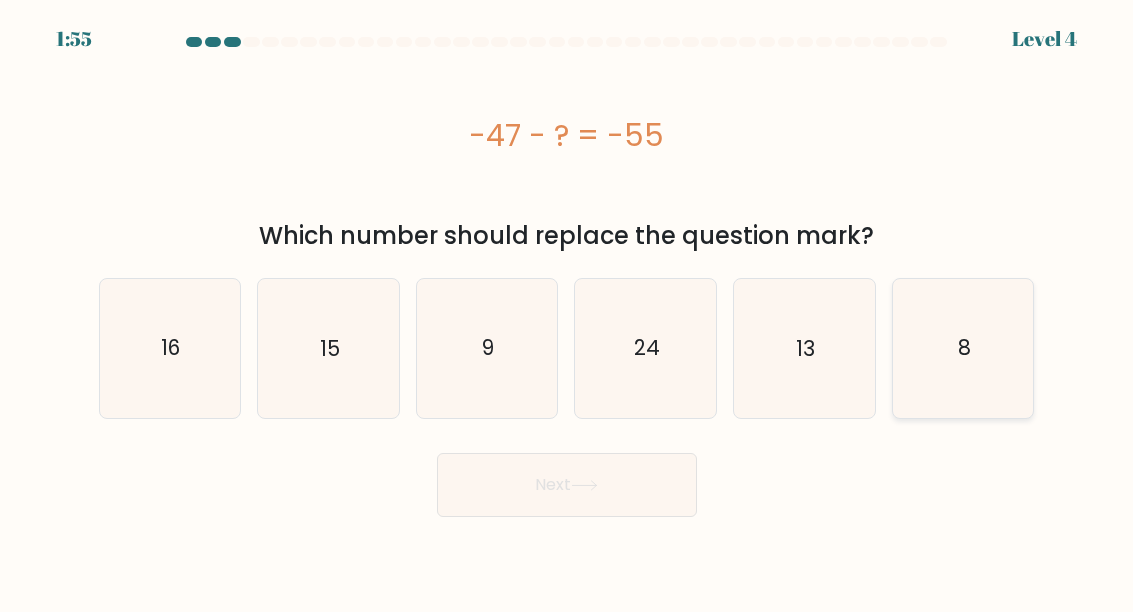 click on "8" at bounding box center (963, 348) 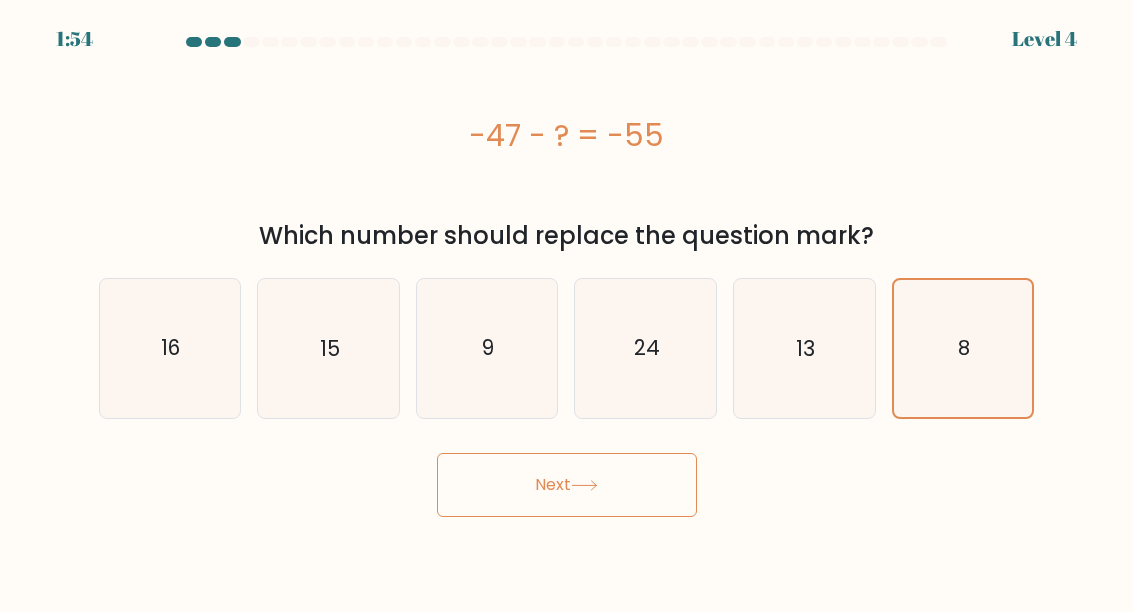 click on "Next" at bounding box center [567, 485] 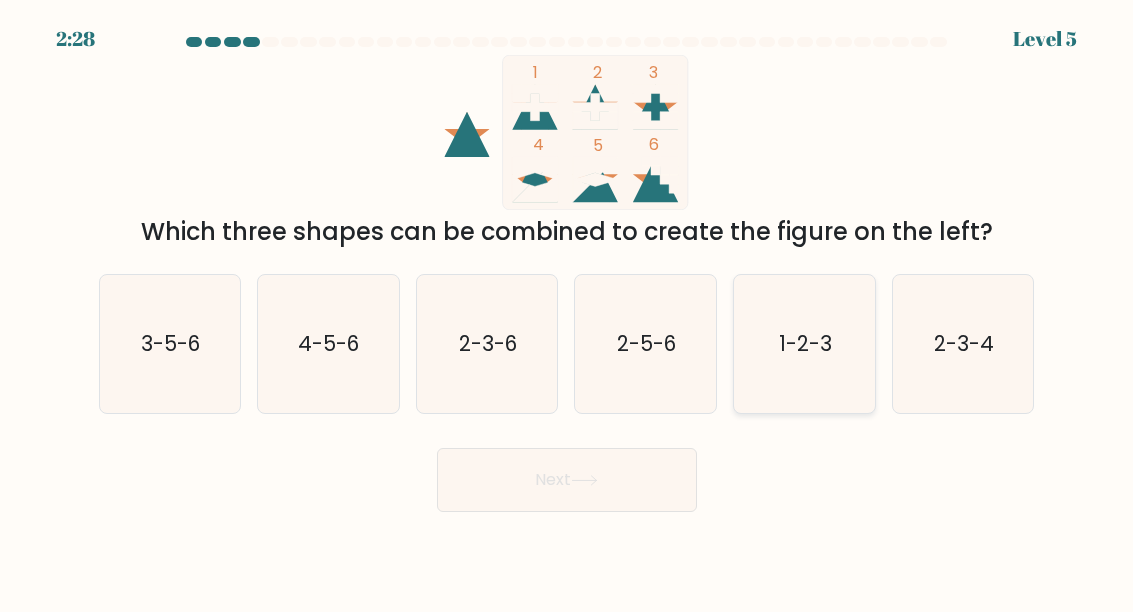 click on "1-2-3" at bounding box center (804, 344) 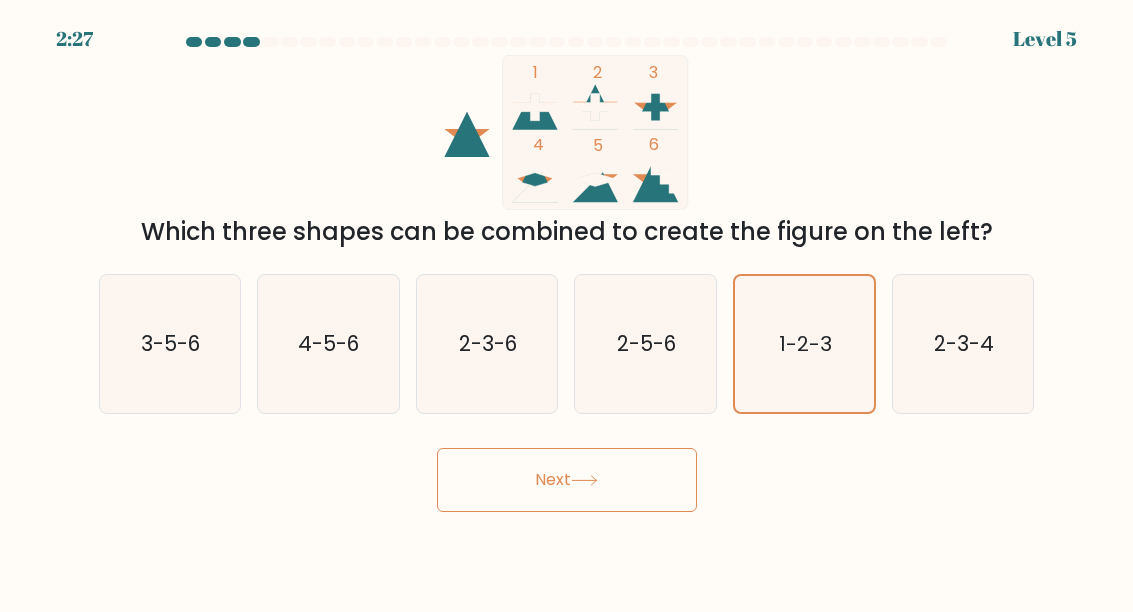 click on "Next" at bounding box center [567, 480] 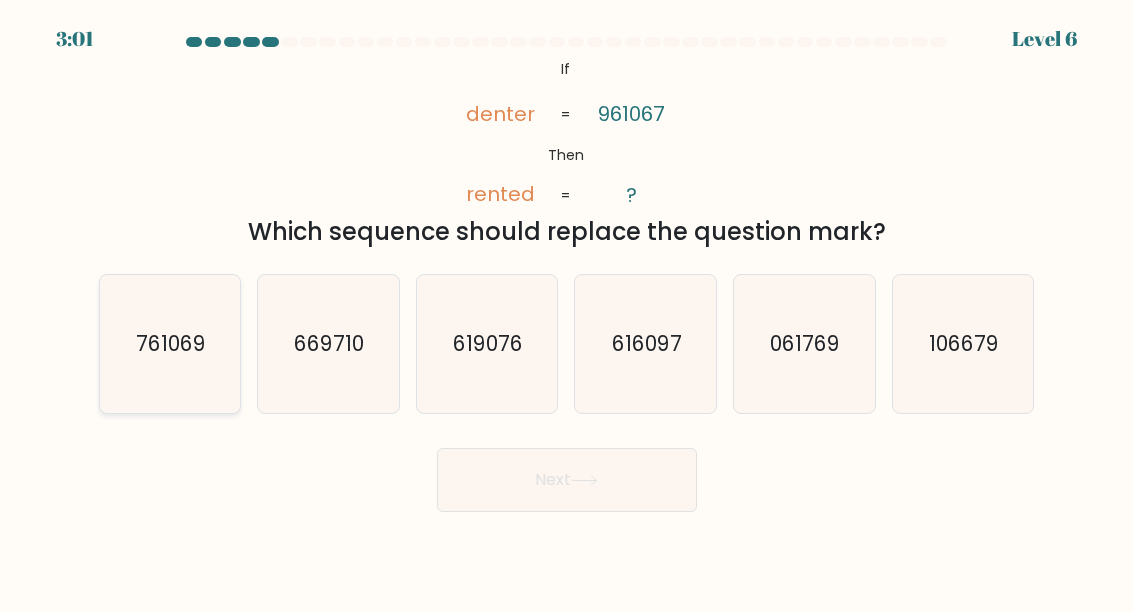 click on "761069" at bounding box center (171, 343) 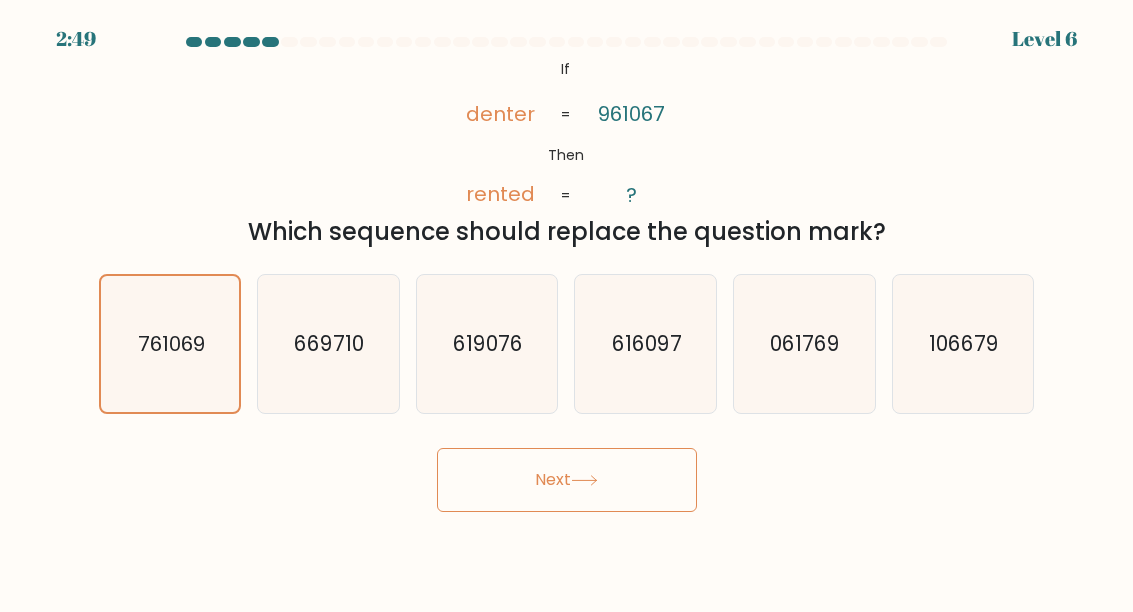 click on "Next" at bounding box center (567, 480) 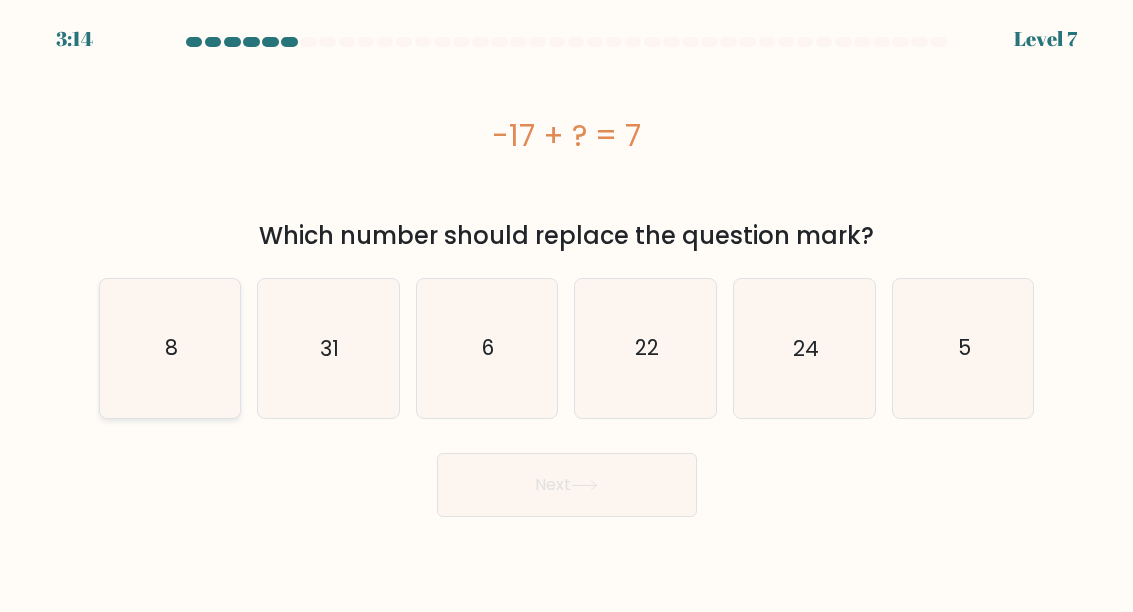 click on "8" at bounding box center [170, 348] 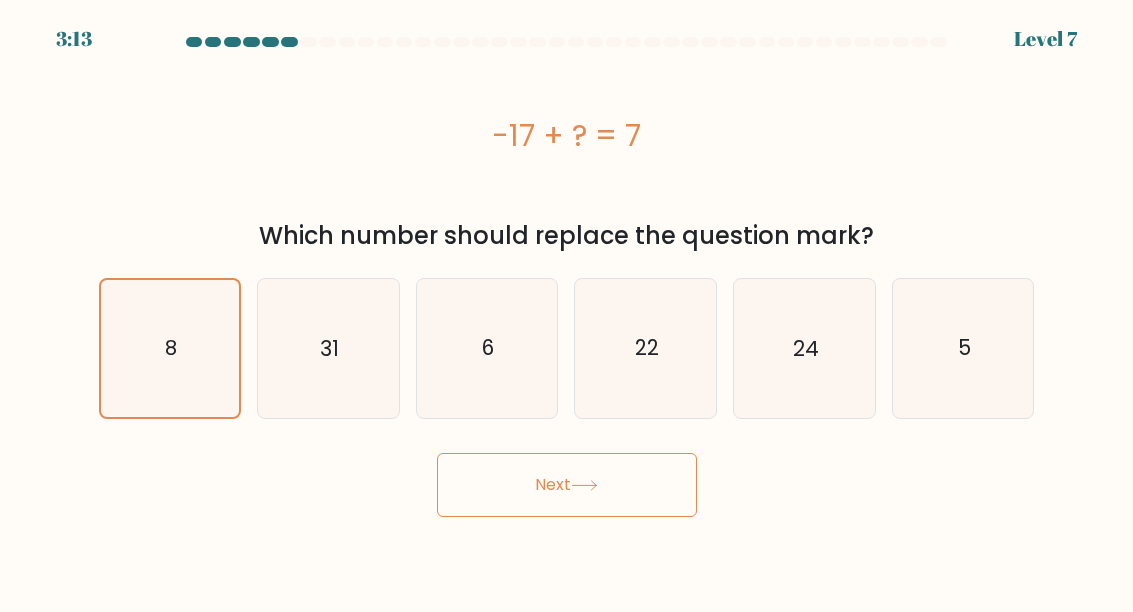click on "Next" at bounding box center [567, 485] 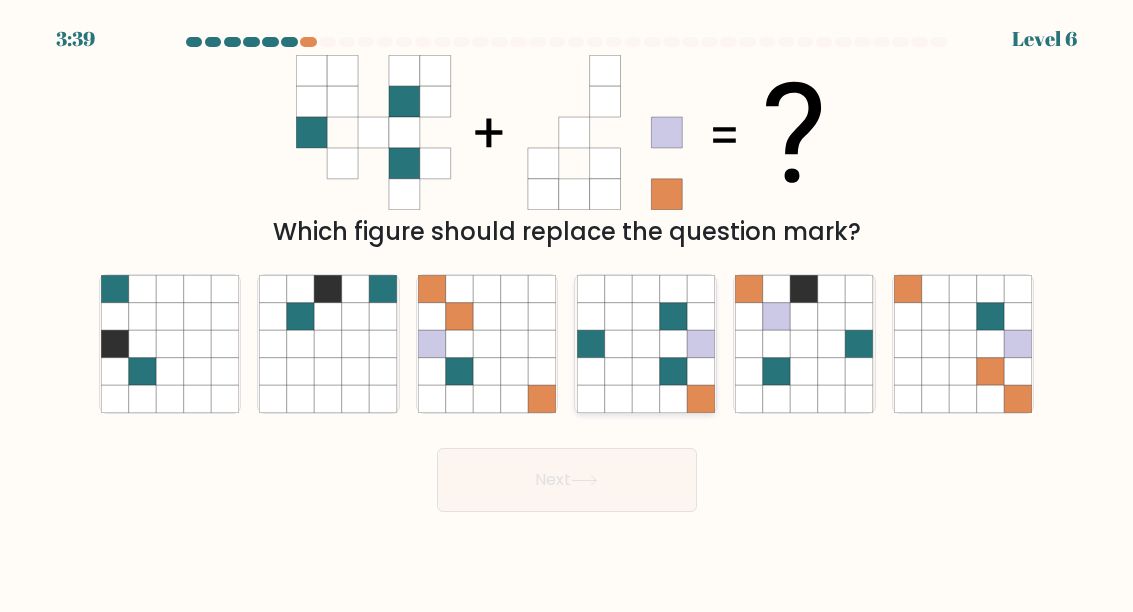 click at bounding box center (701, 344) 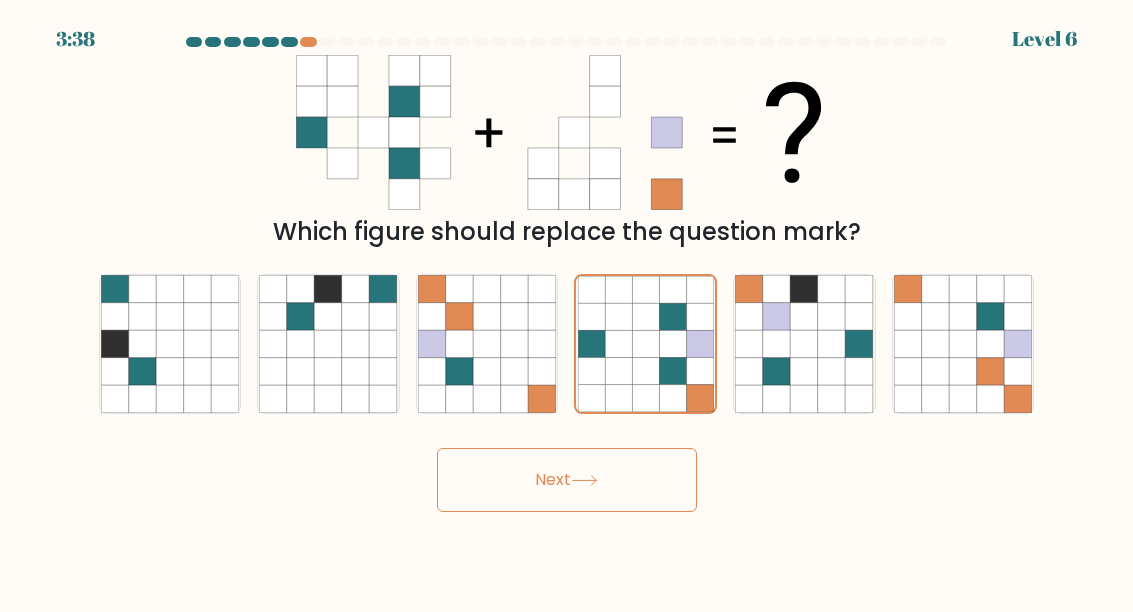 click on "Next" at bounding box center (567, 480) 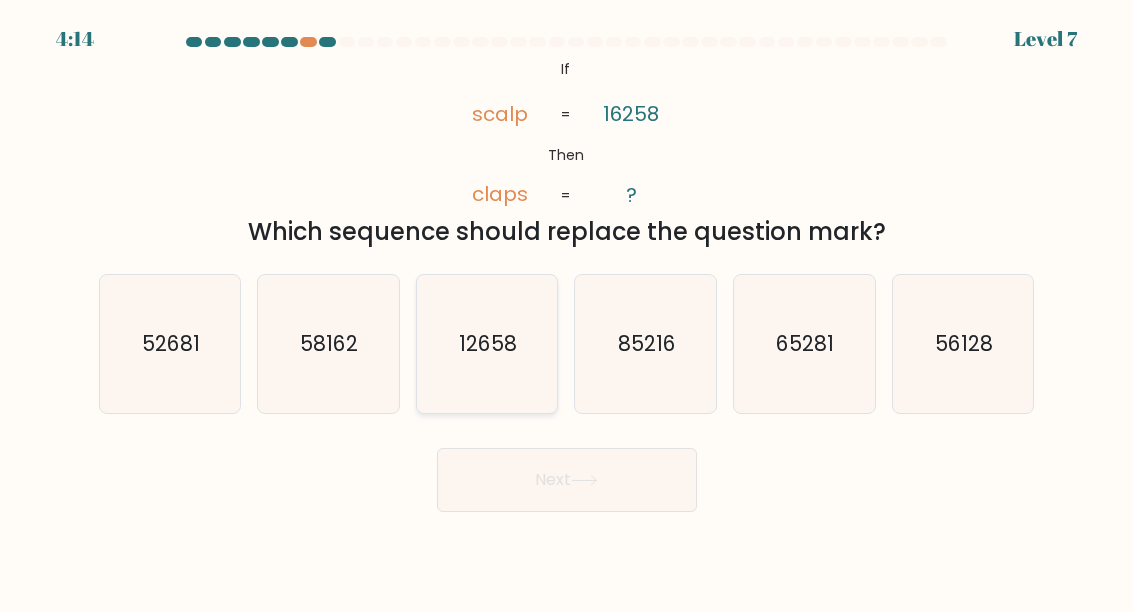 click on "12658" at bounding box center (489, 343) 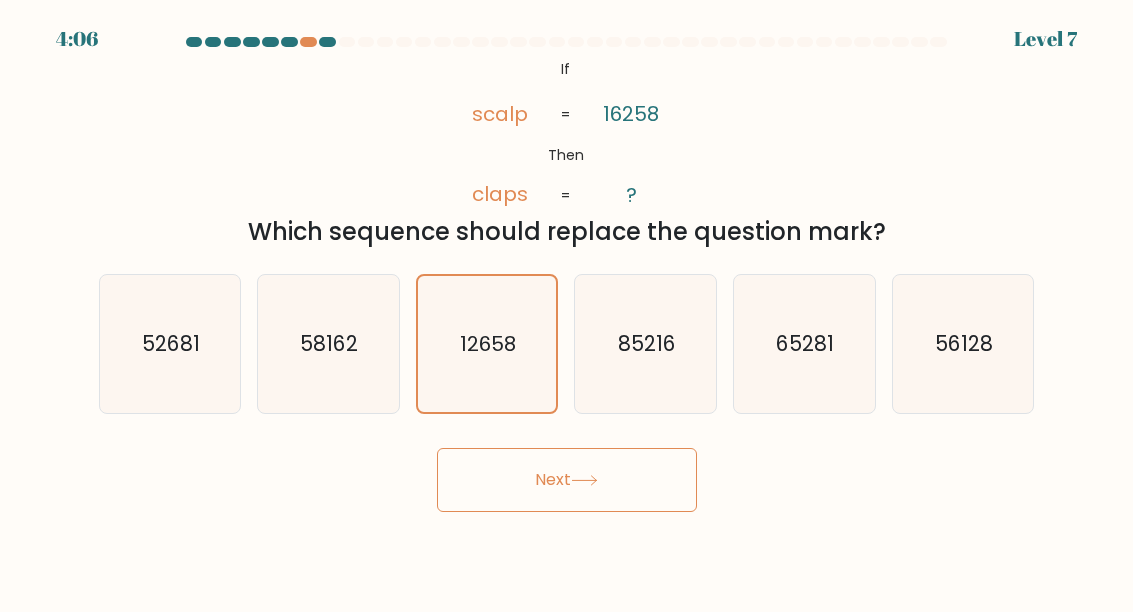 click on "Next" at bounding box center [567, 480] 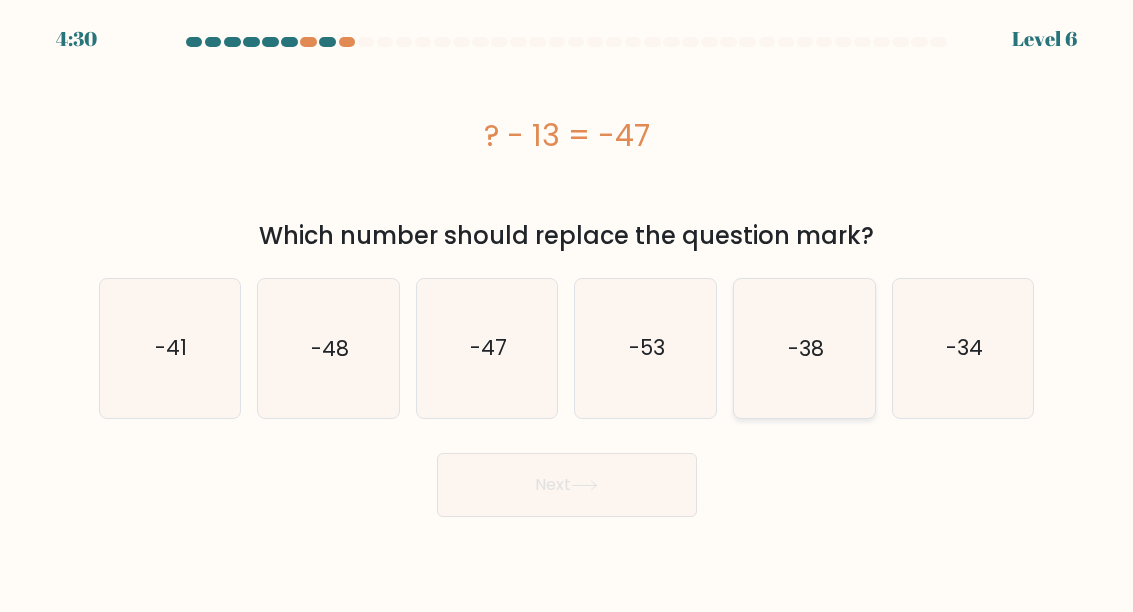 click on "-38" at bounding box center (804, 348) 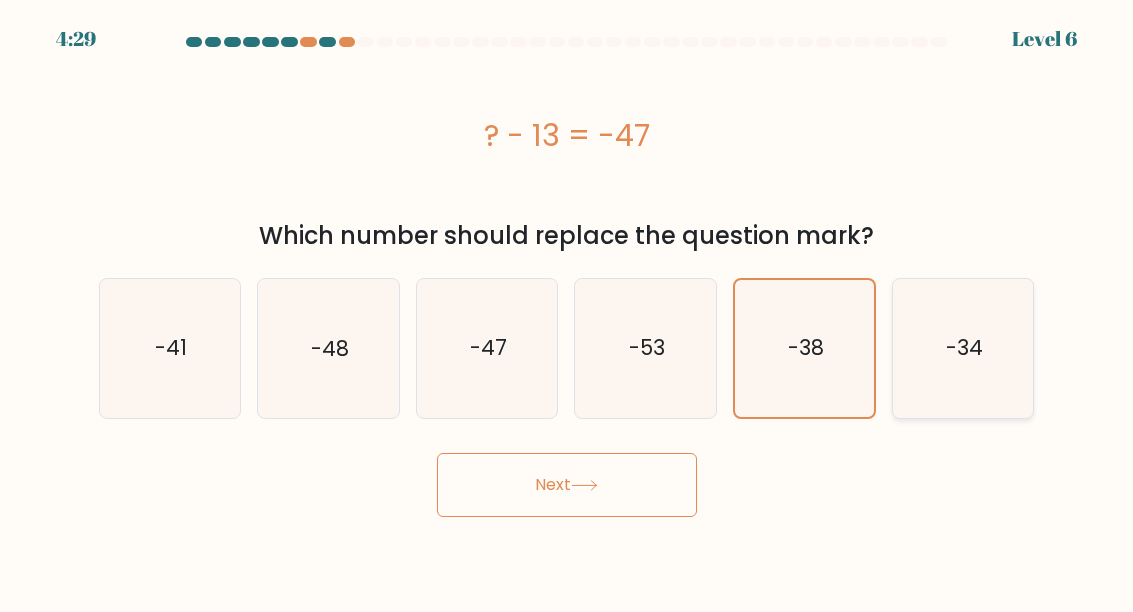 click on "-34" at bounding box center [963, 348] 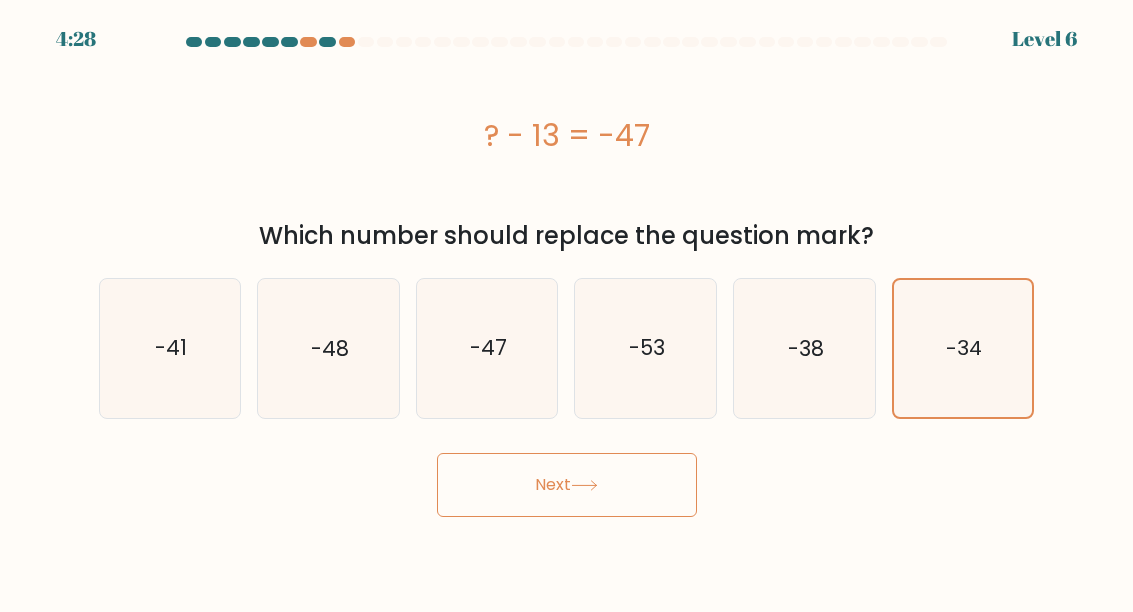 click on "Next" at bounding box center (567, 485) 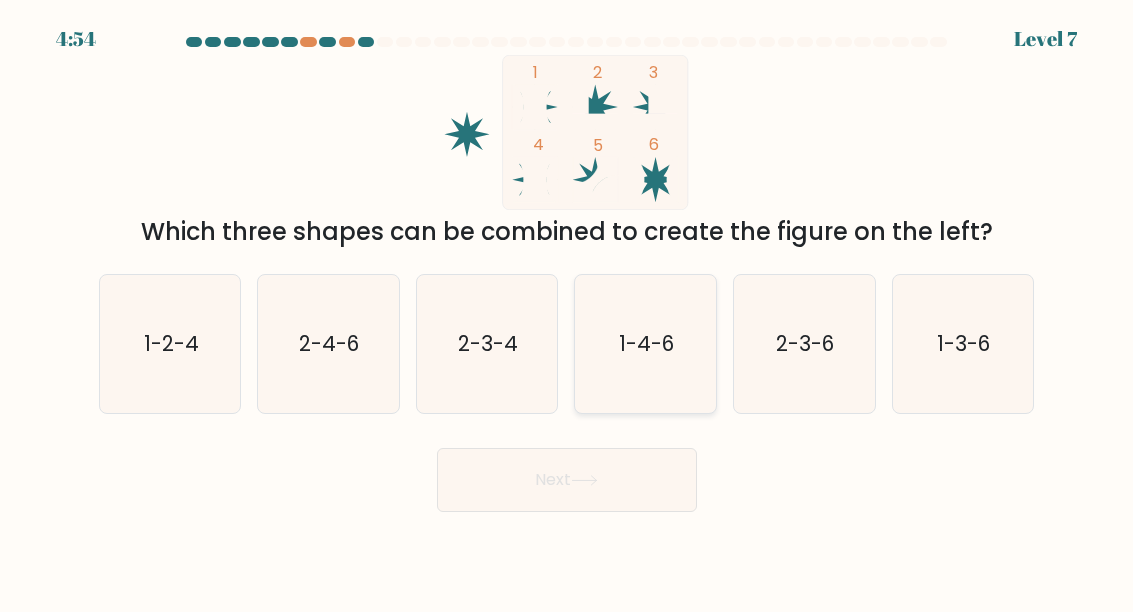 click on "1-4-6" at bounding box center [646, 344] 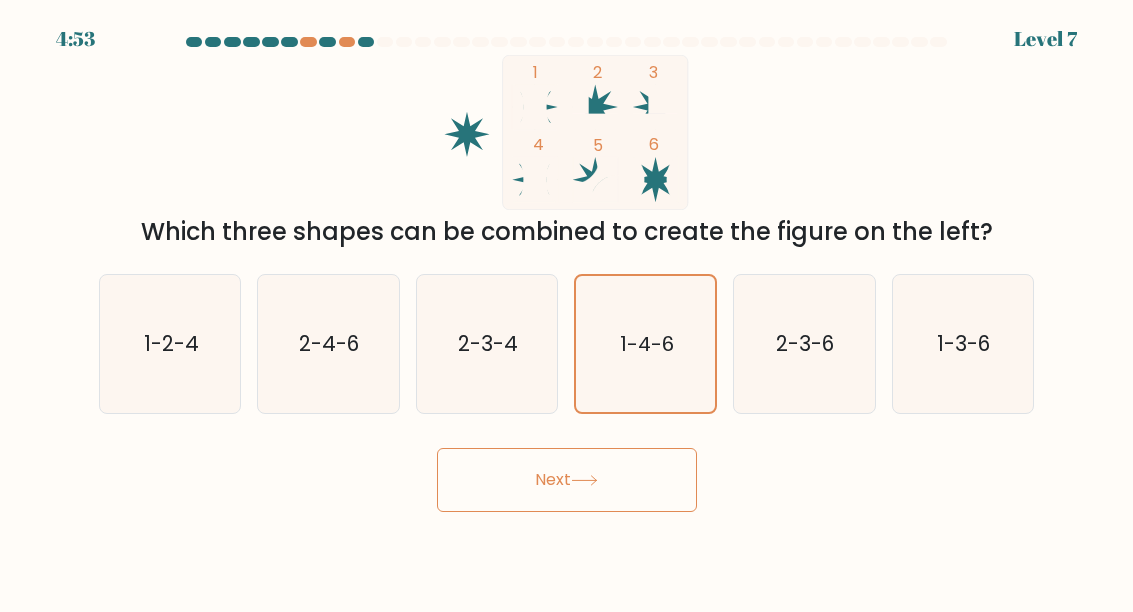 click on "Next" at bounding box center (567, 480) 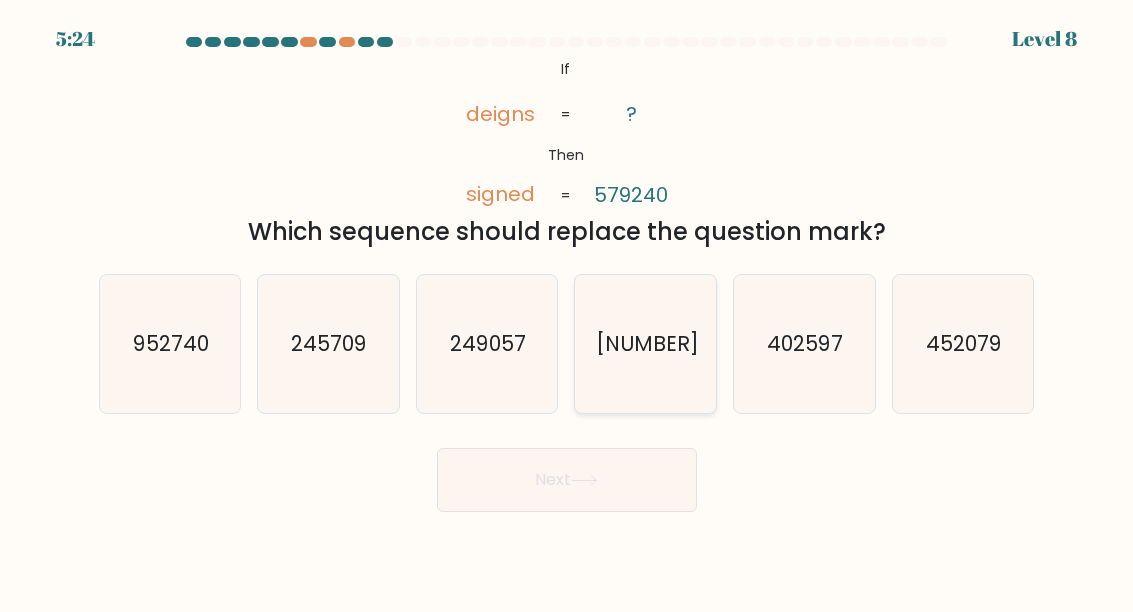 click on "[NUMBER]" at bounding box center (646, 344) 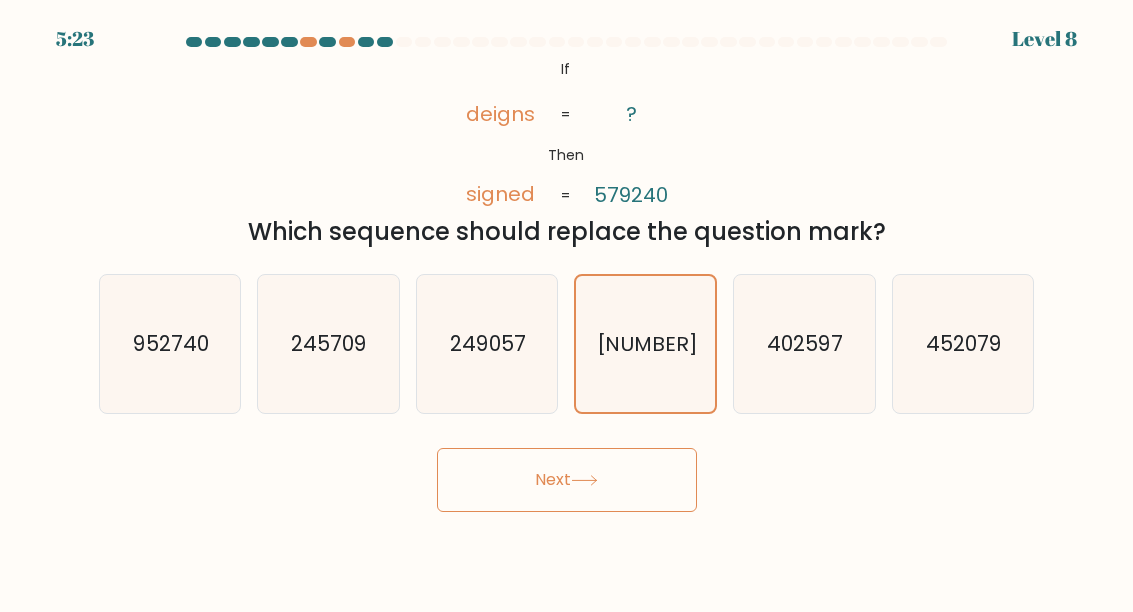click on "Next" at bounding box center (567, 480) 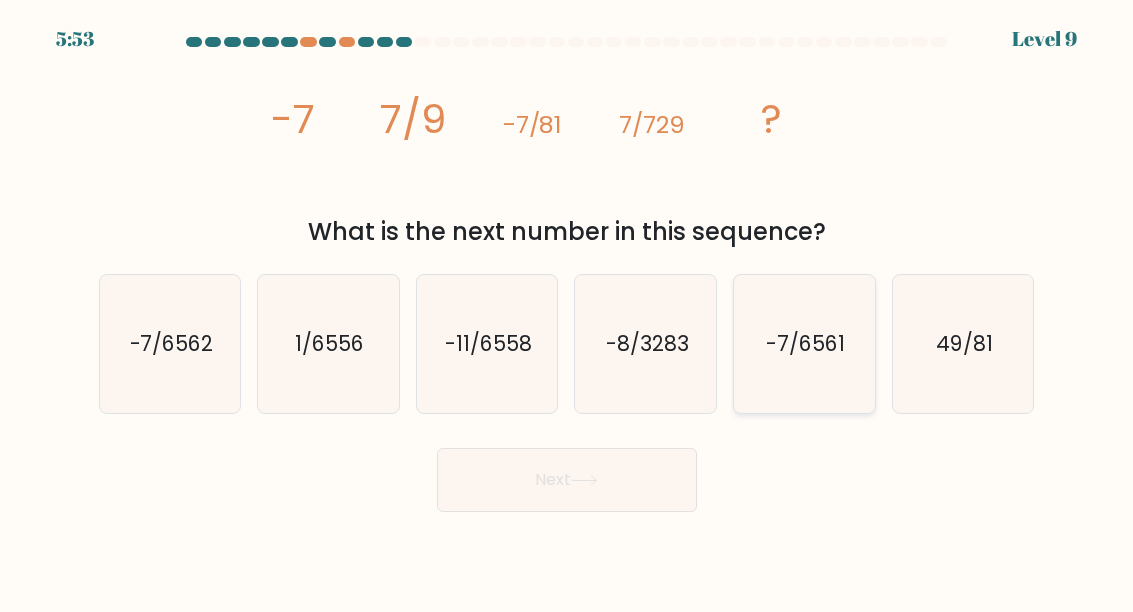 click on "-7/6561" at bounding box center [804, 344] 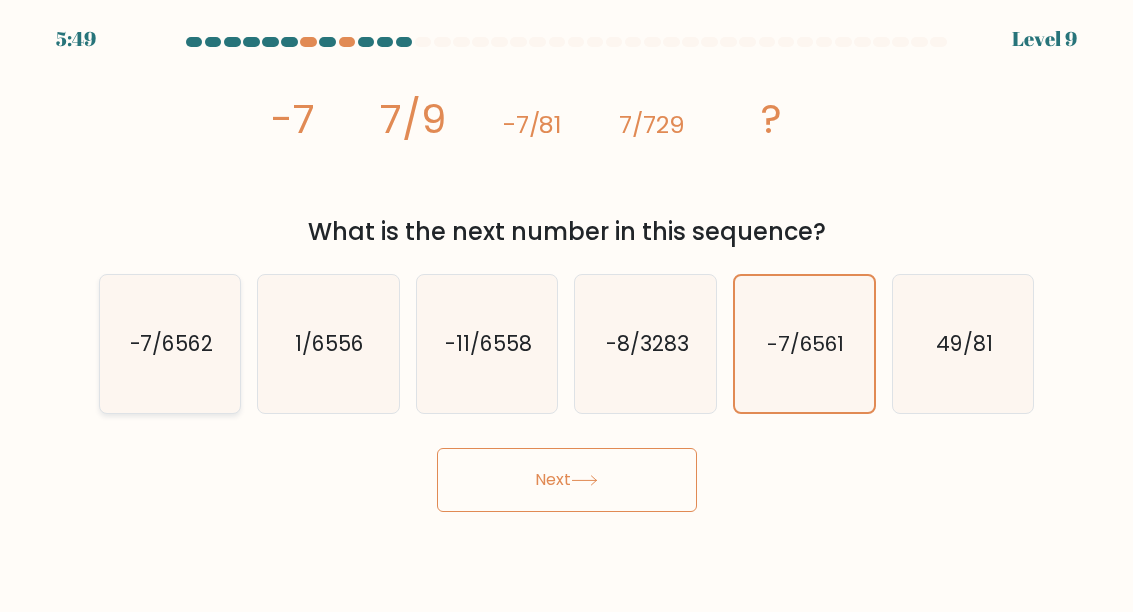 click on "-7/6562" at bounding box center (171, 343) 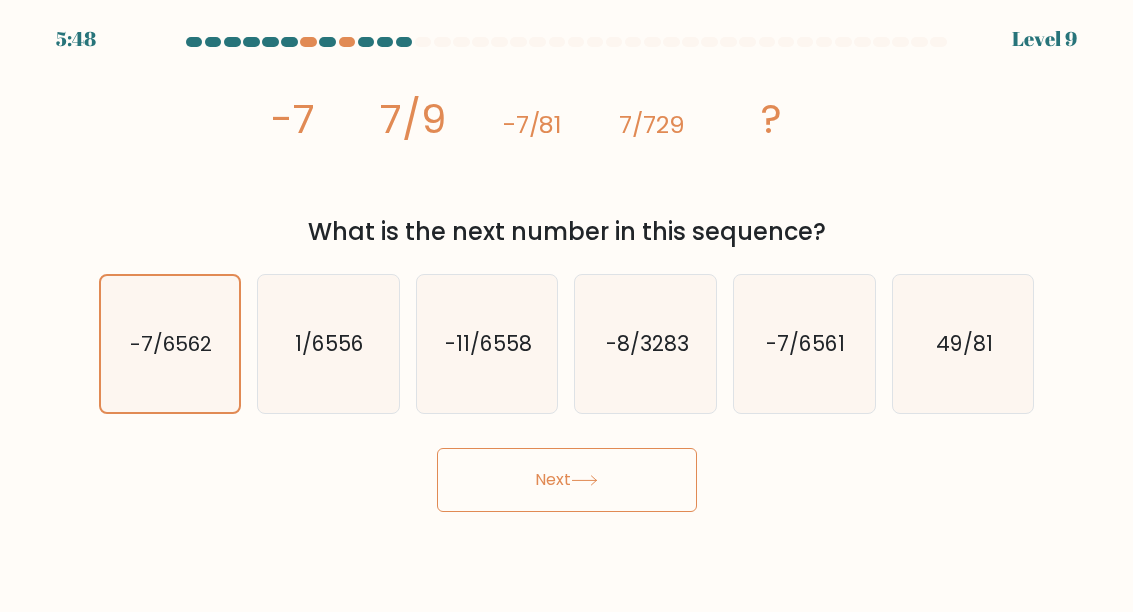 click at bounding box center [584, 480] 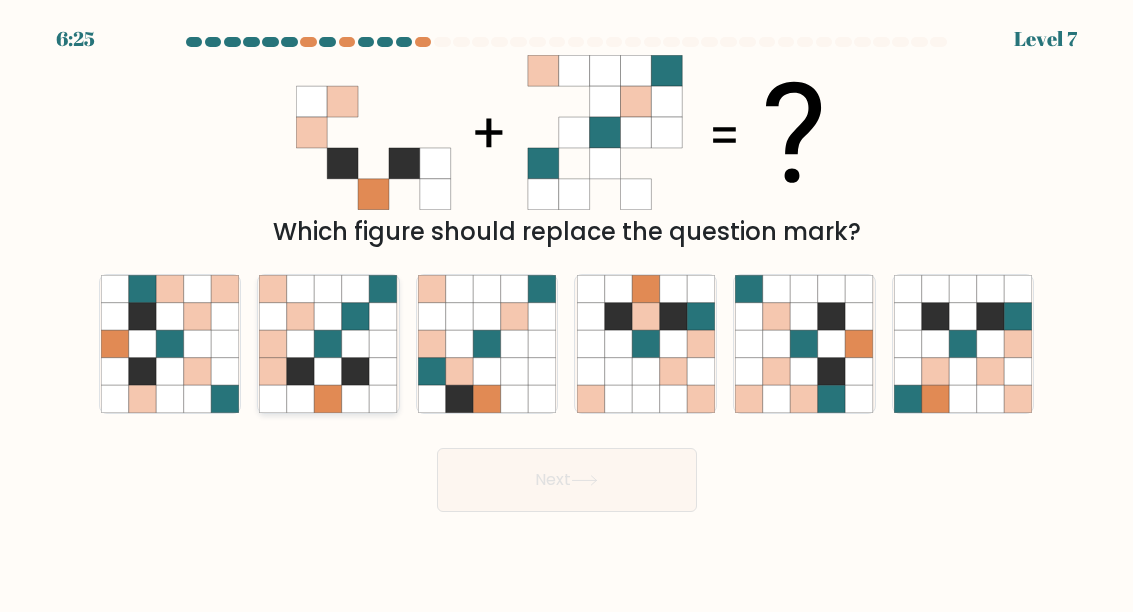 click at bounding box center [329, 344] 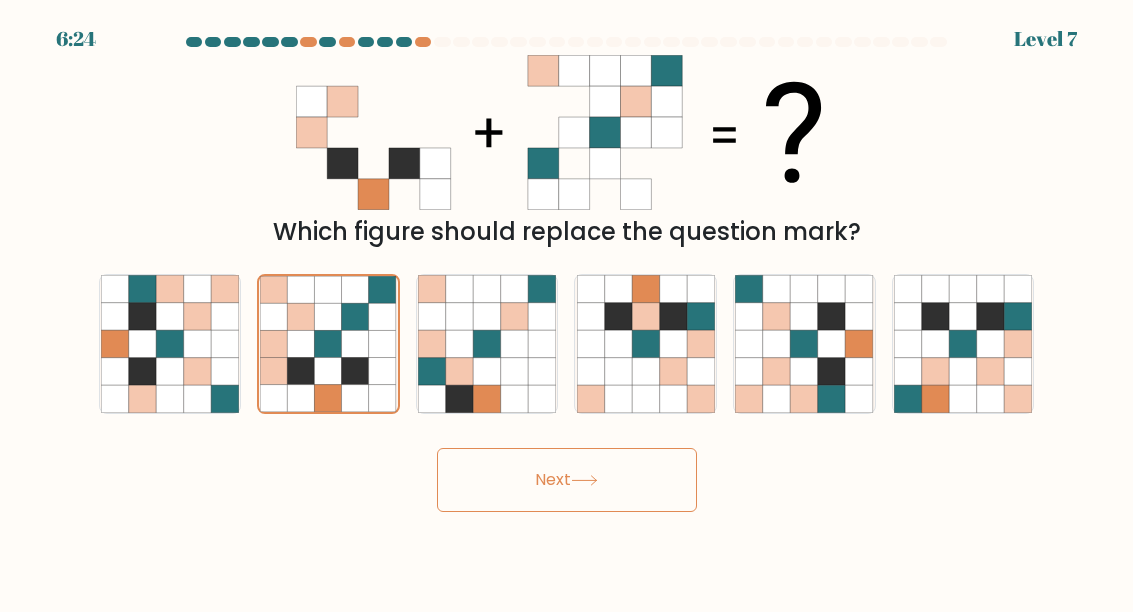 click on "Next" at bounding box center [567, 480] 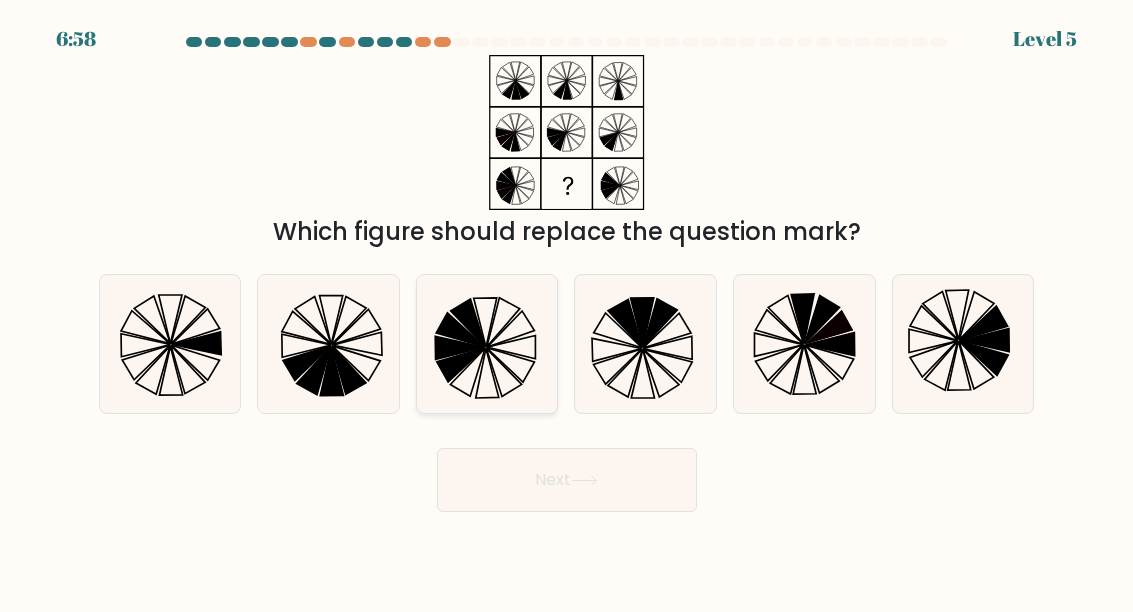 click at bounding box center (487, 344) 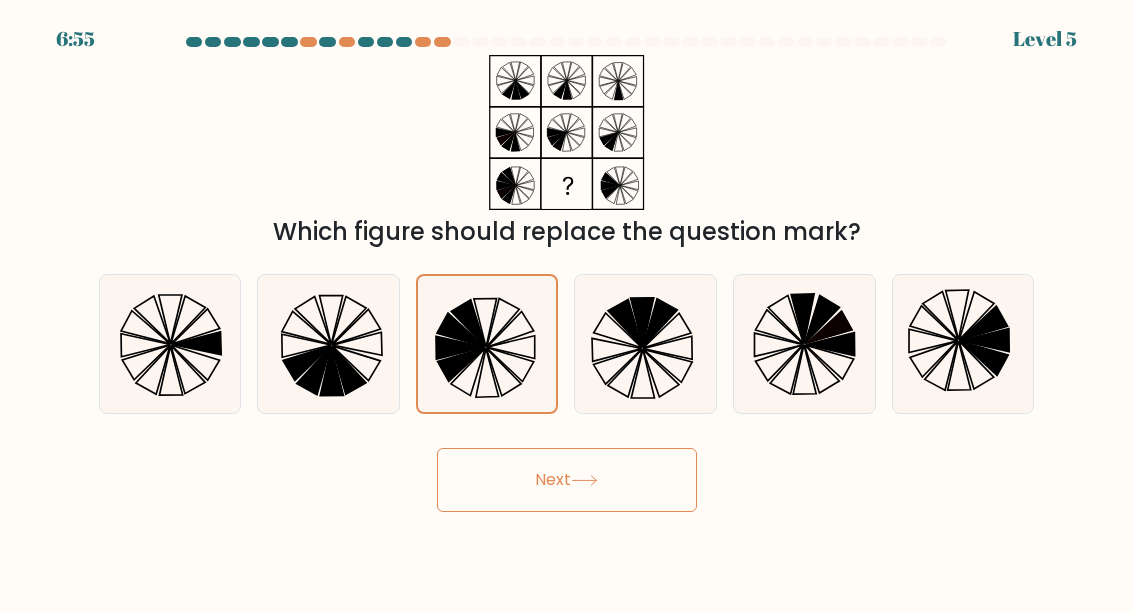 click at bounding box center [584, 480] 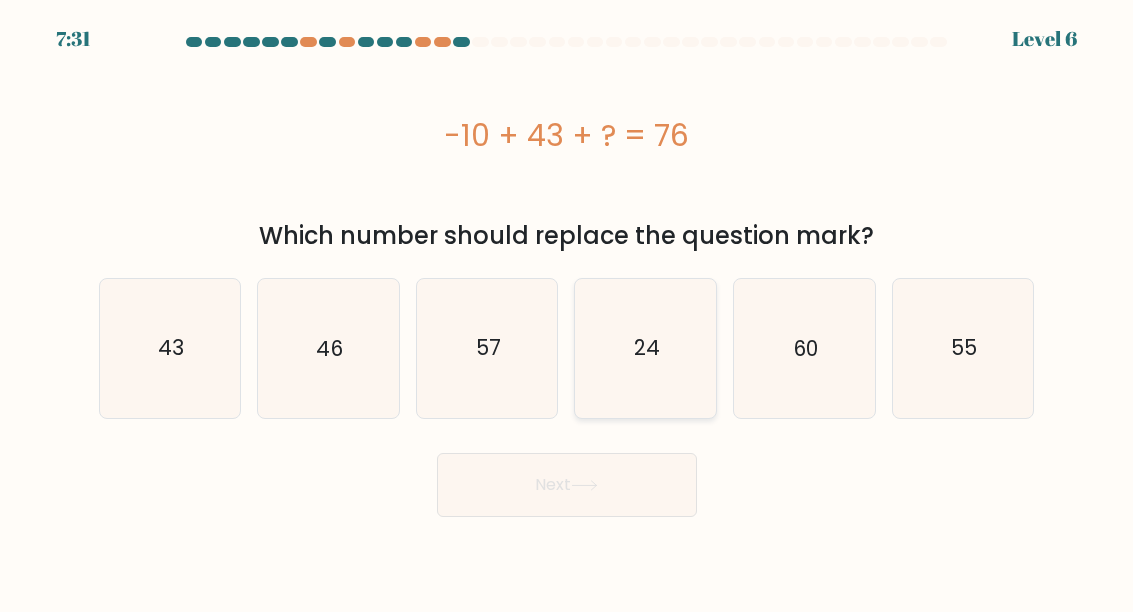 click on "24" at bounding box center [646, 348] 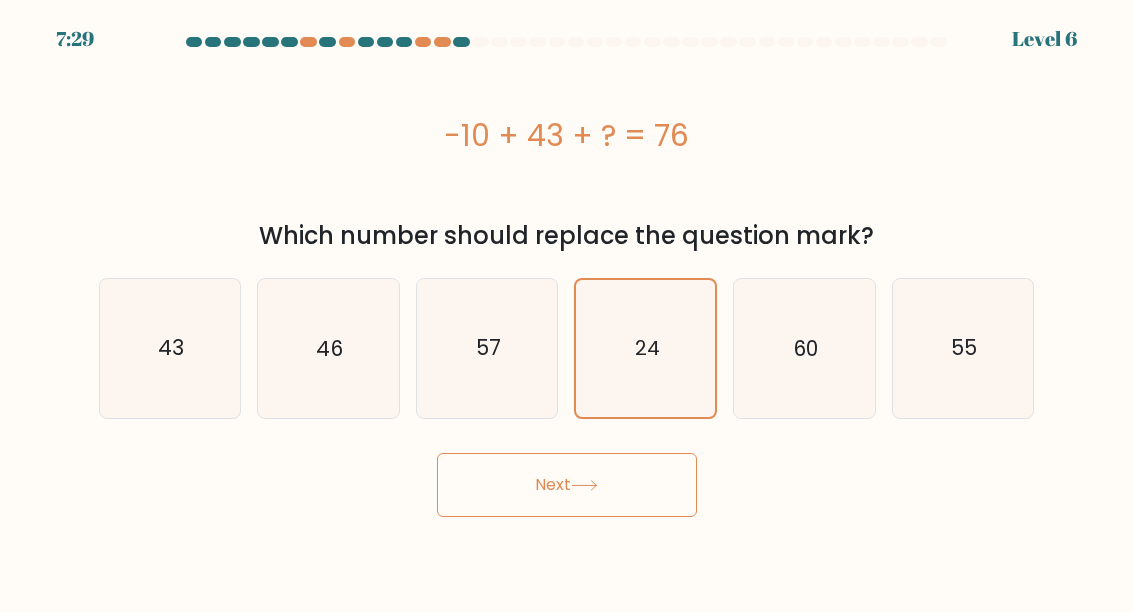 click at bounding box center (584, 485) 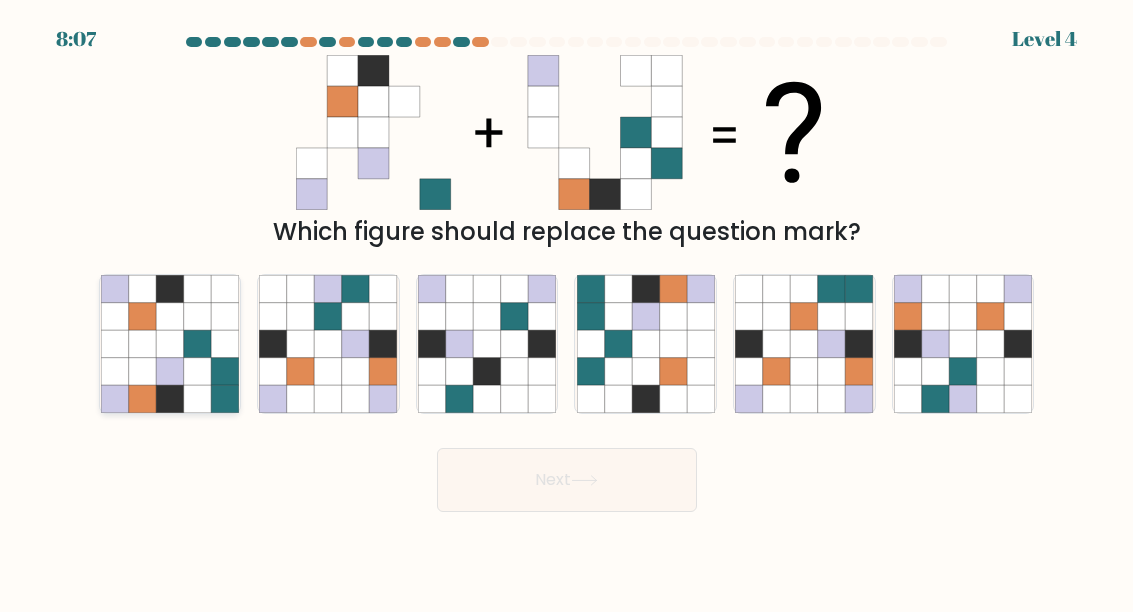 click at bounding box center [225, 399] 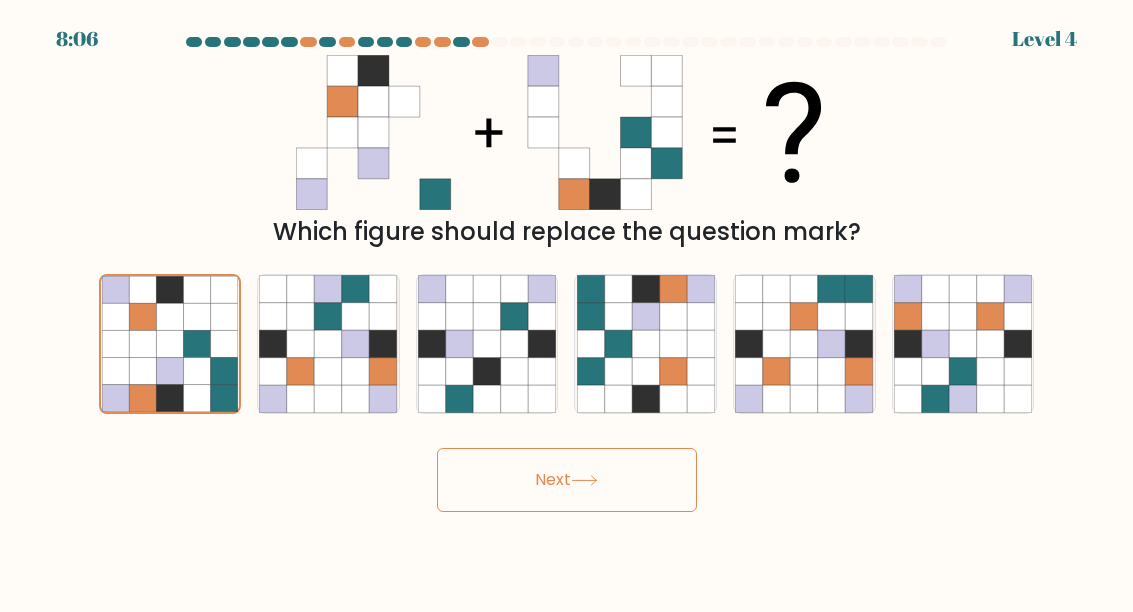 click on "Next" at bounding box center [567, 480] 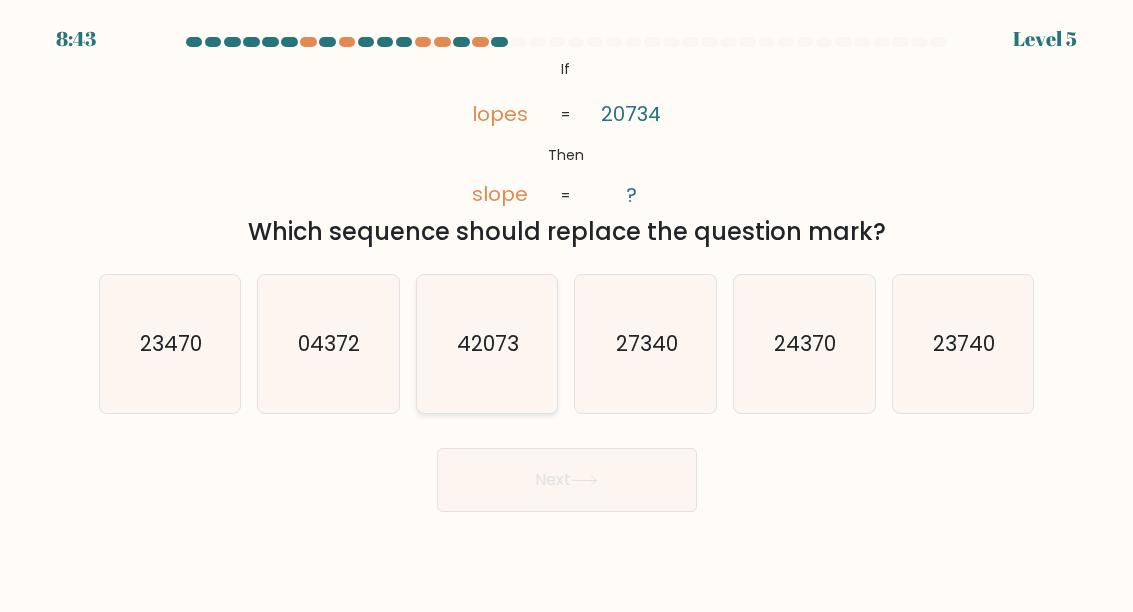 click on "42073" at bounding box center (487, 344) 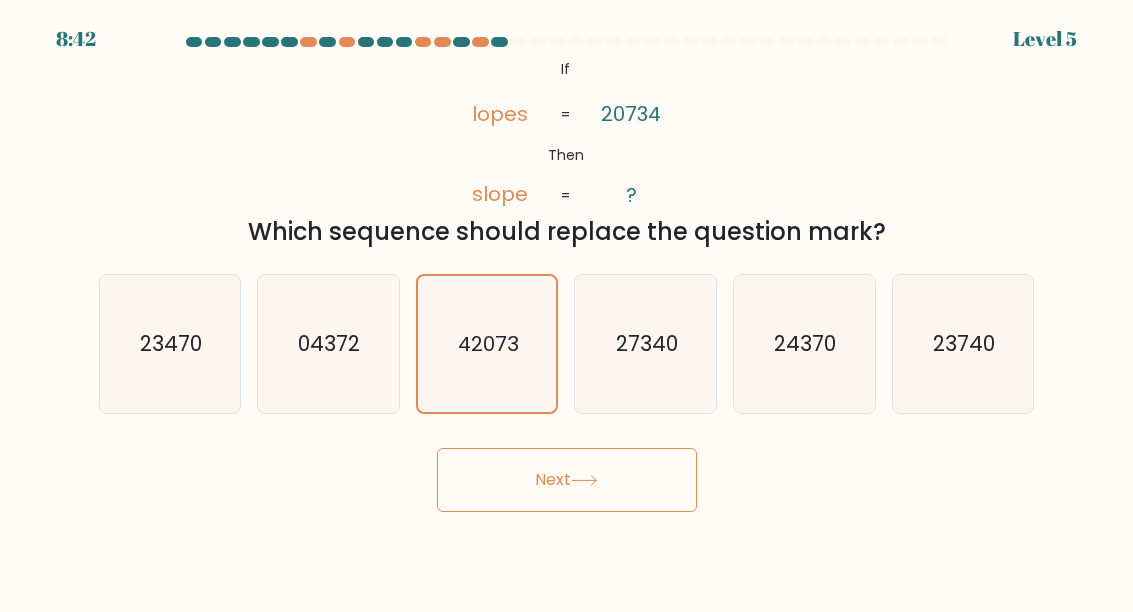 click on "Next" at bounding box center (567, 480) 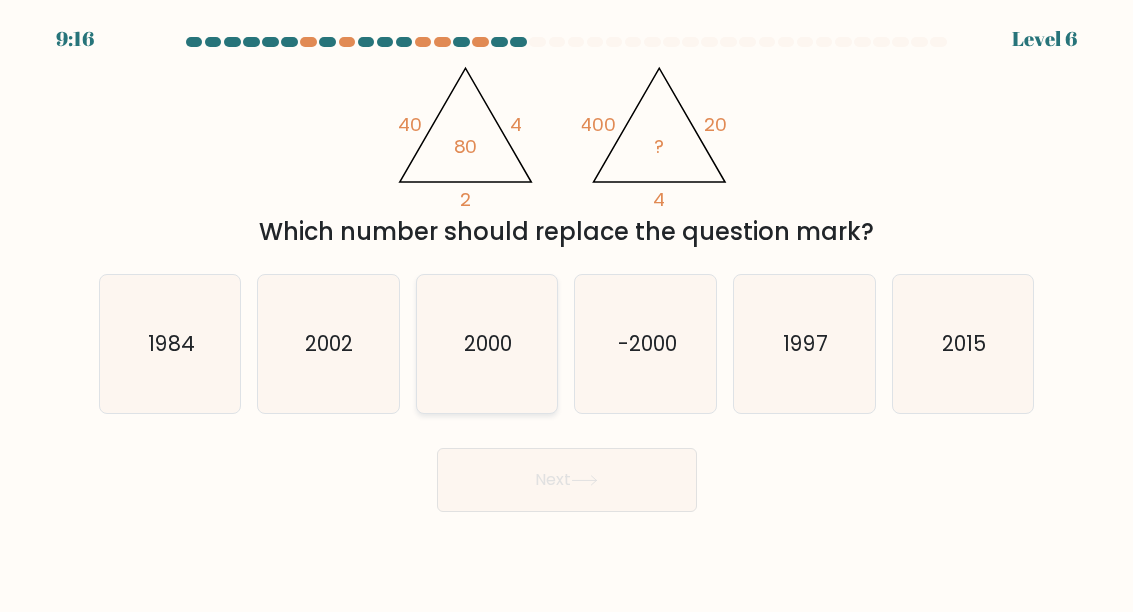 click on "2000" at bounding box center (487, 344) 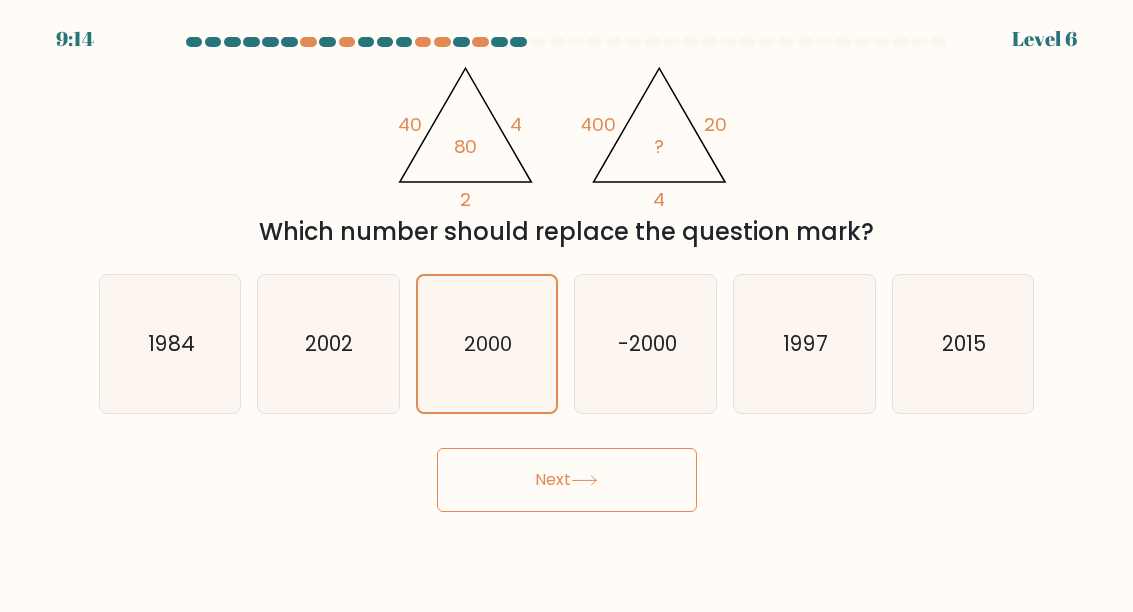 click on "Next" at bounding box center [567, 480] 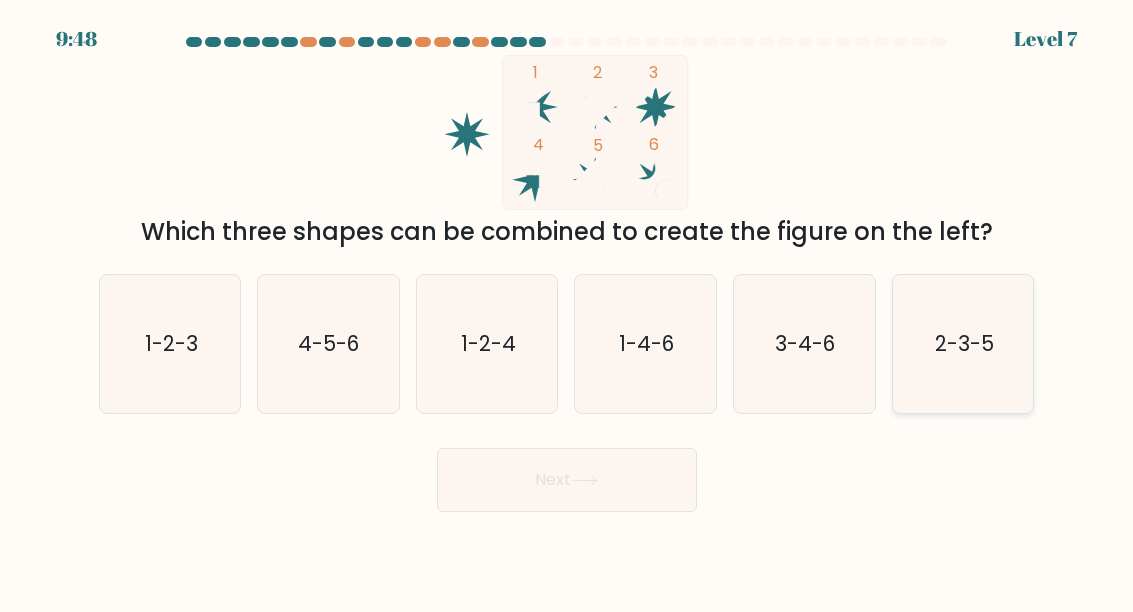 click on "2-3-5" at bounding box center (963, 344) 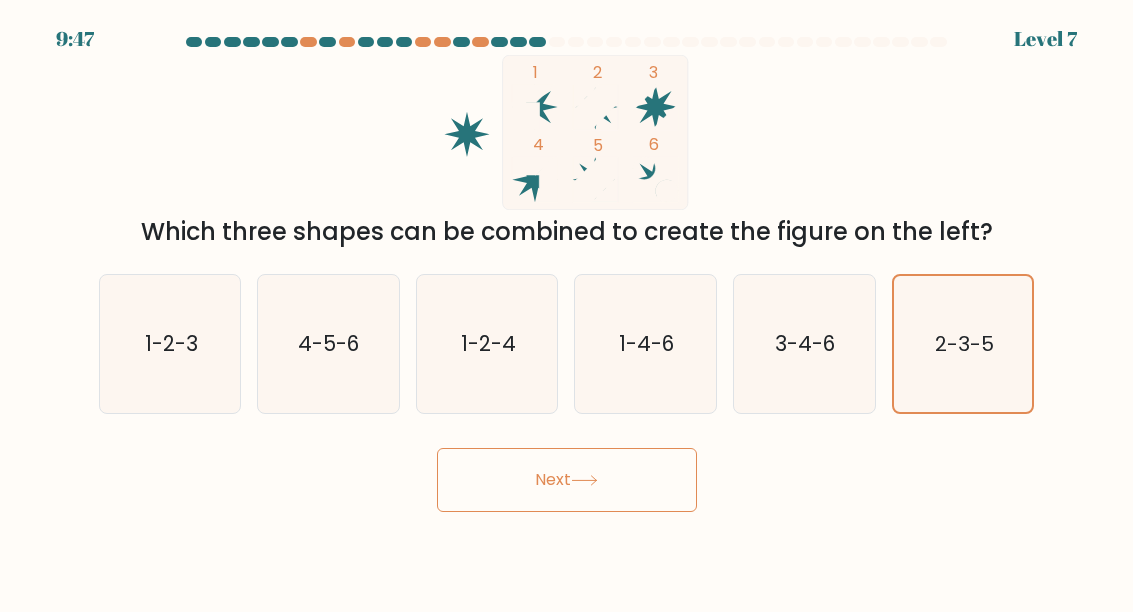click on "Next" at bounding box center [567, 480] 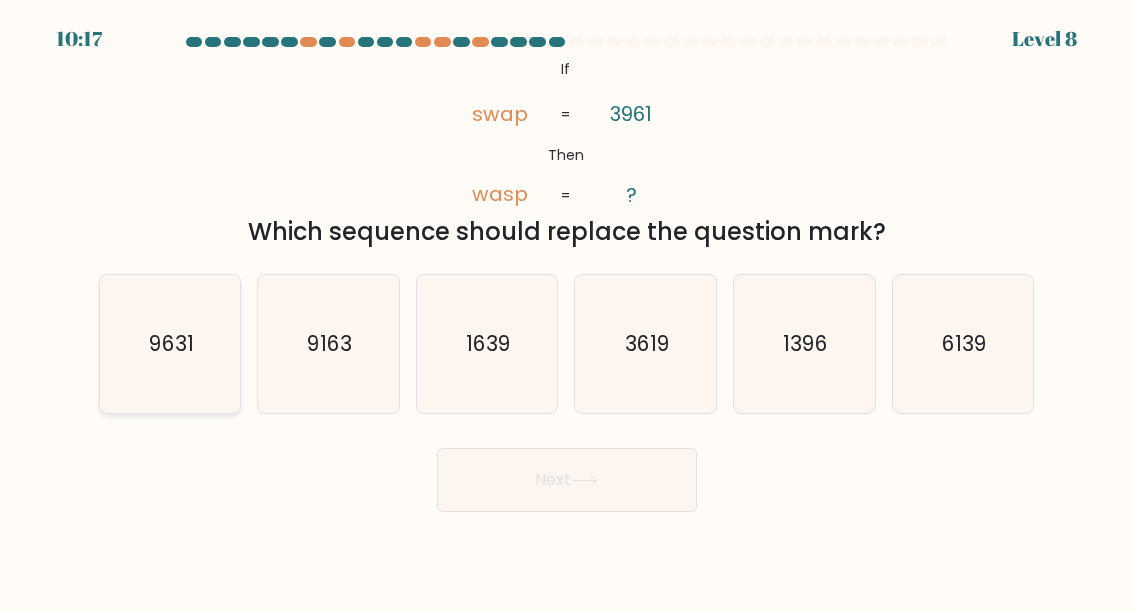 click on "9631" at bounding box center (170, 344) 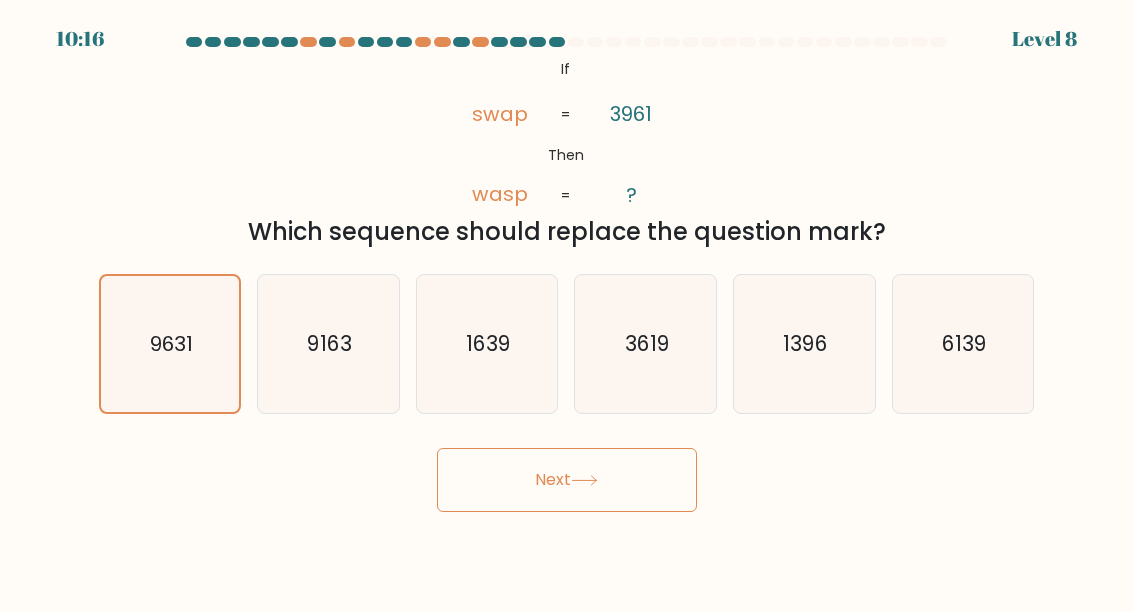 click on "Next" at bounding box center [567, 480] 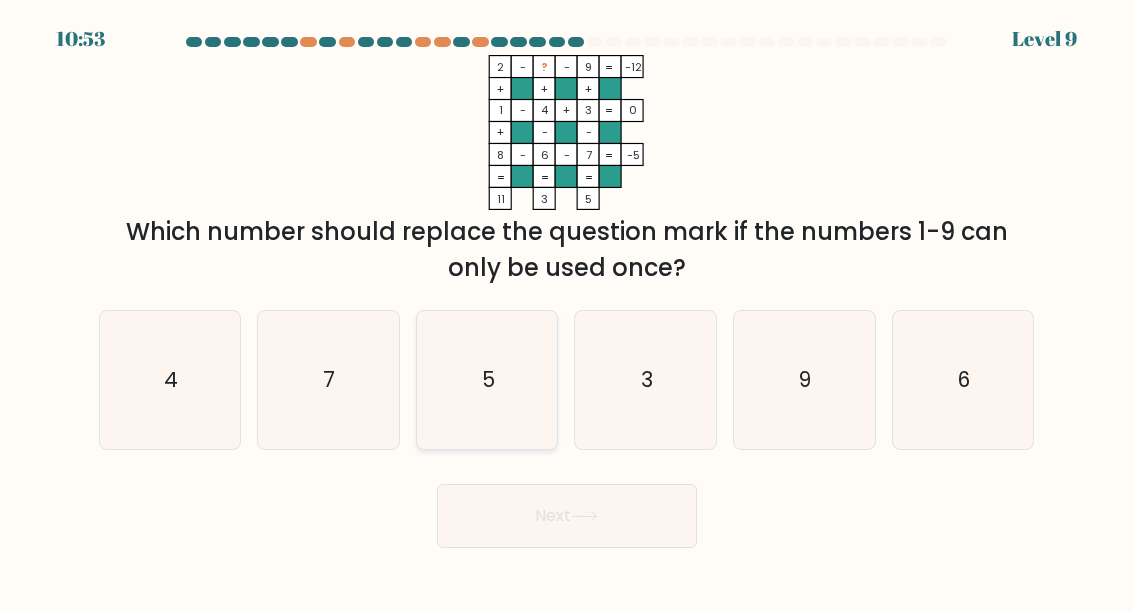 click on "5" at bounding box center [487, 380] 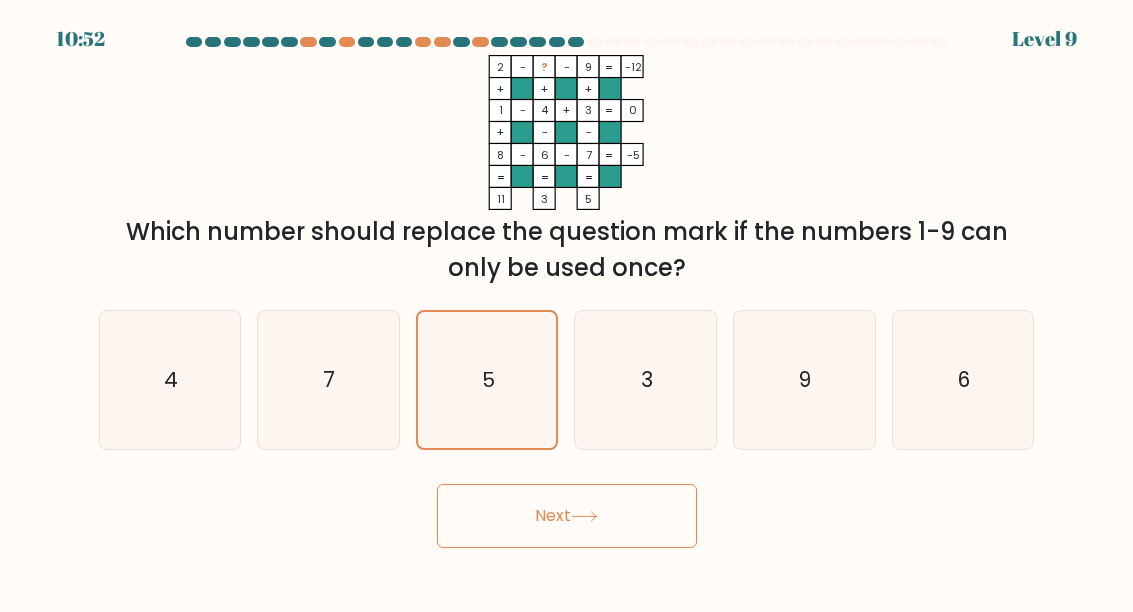 click on "Next" at bounding box center (567, 516) 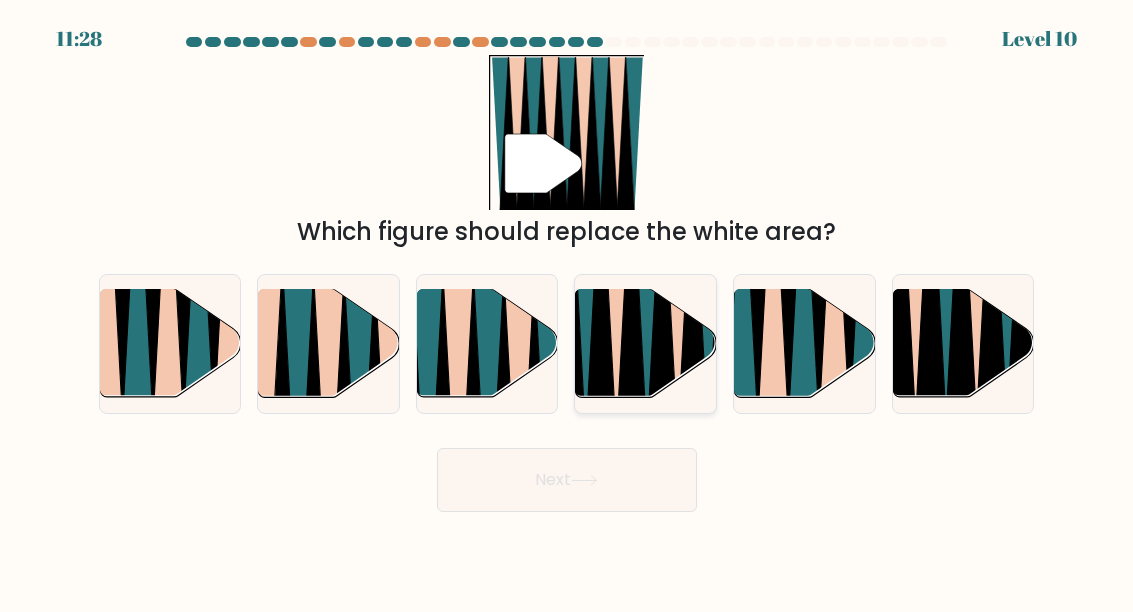 click at bounding box center [631, 288] 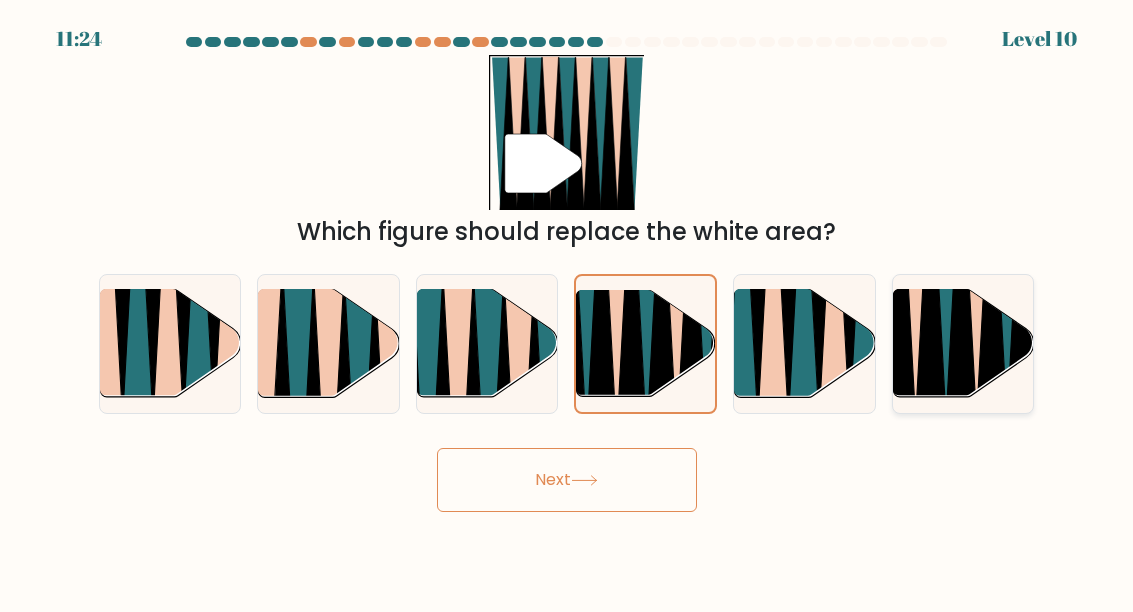 click at bounding box center [992, 290] 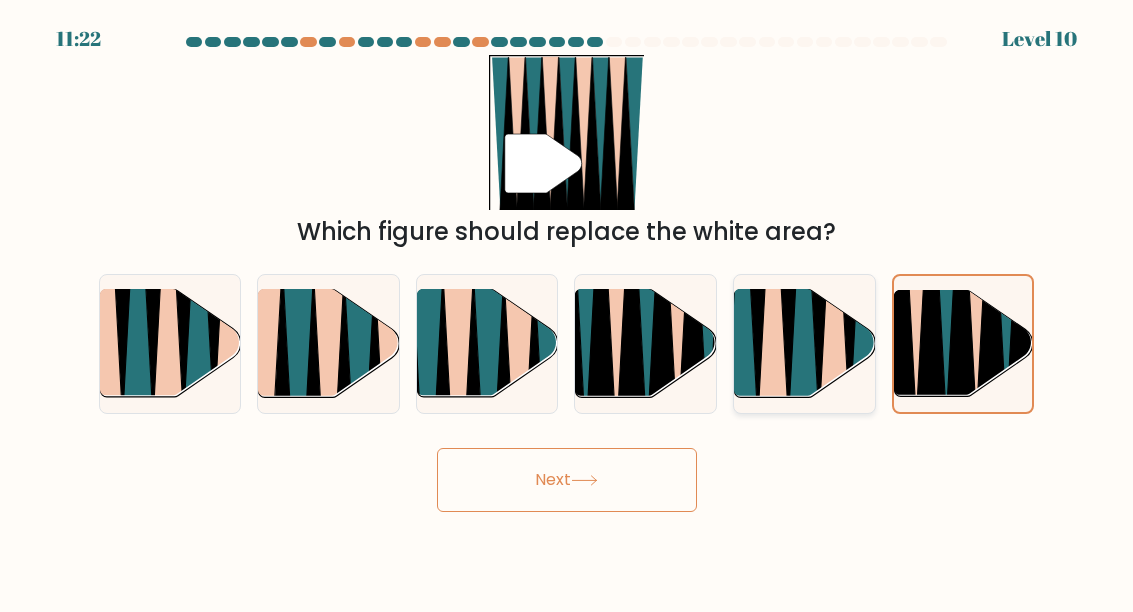 click at bounding box center (773, 290) 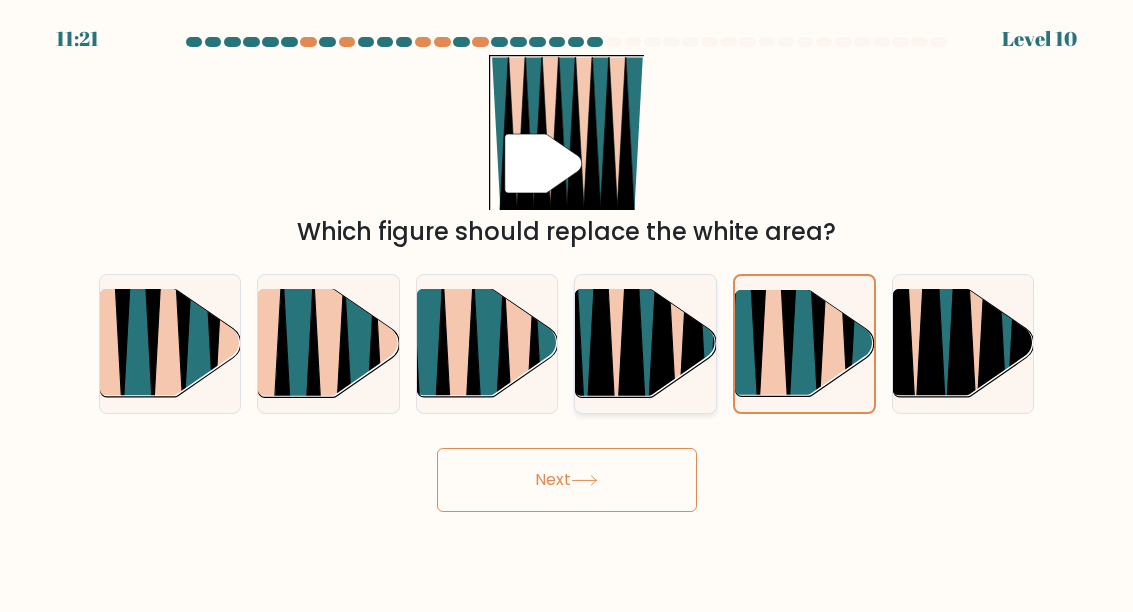 click at bounding box center [678, 288] 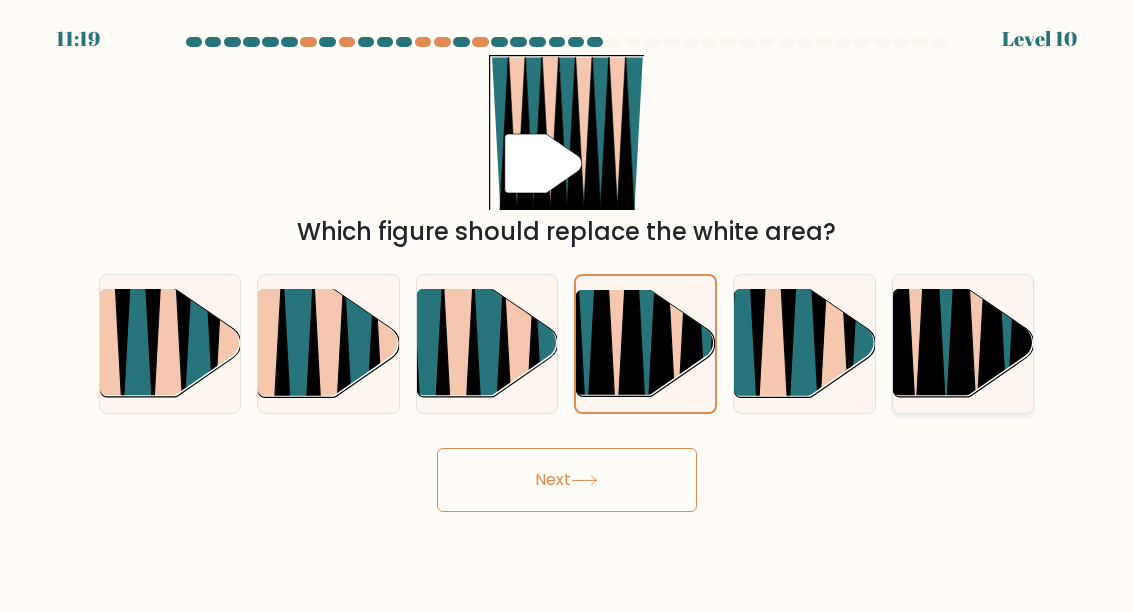 click at bounding box center [1008, 289] 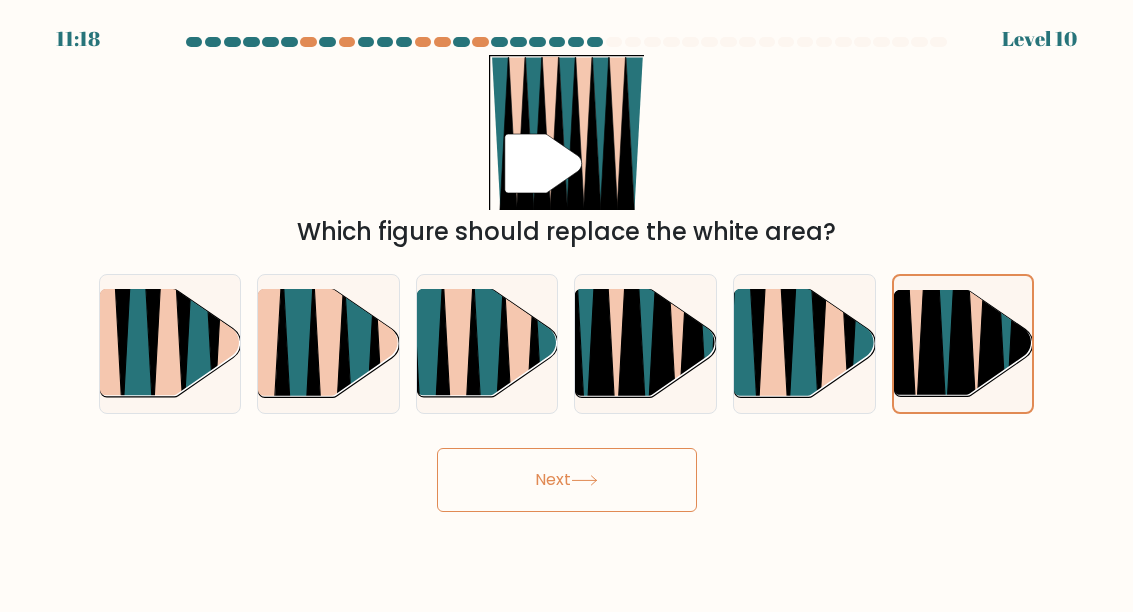 click on "Next" at bounding box center [567, 480] 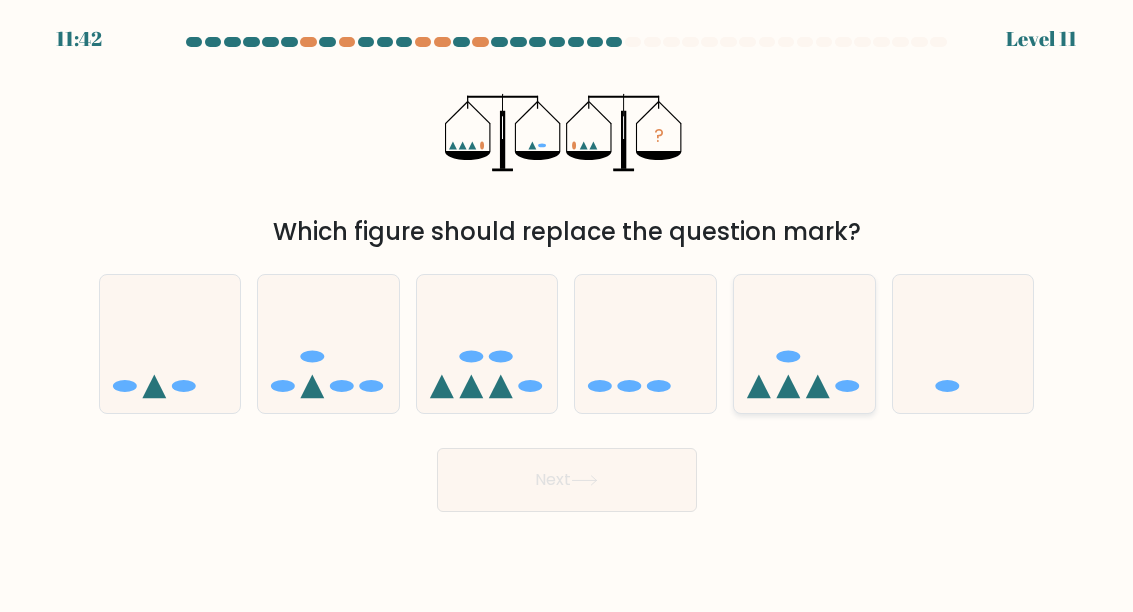 click at bounding box center [804, 344] 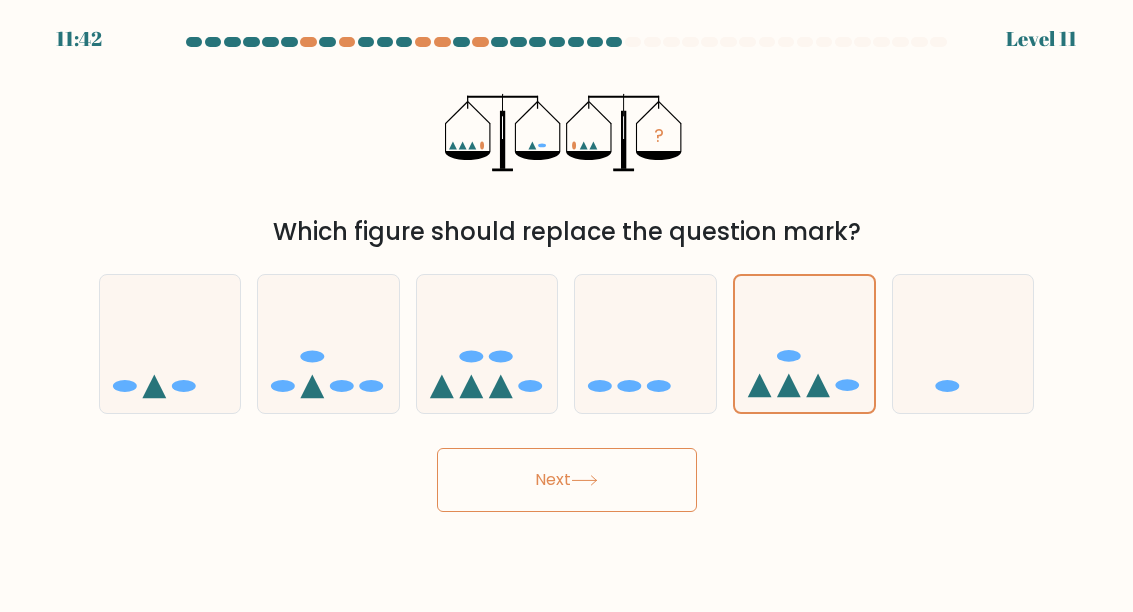 click on "Next" at bounding box center [567, 480] 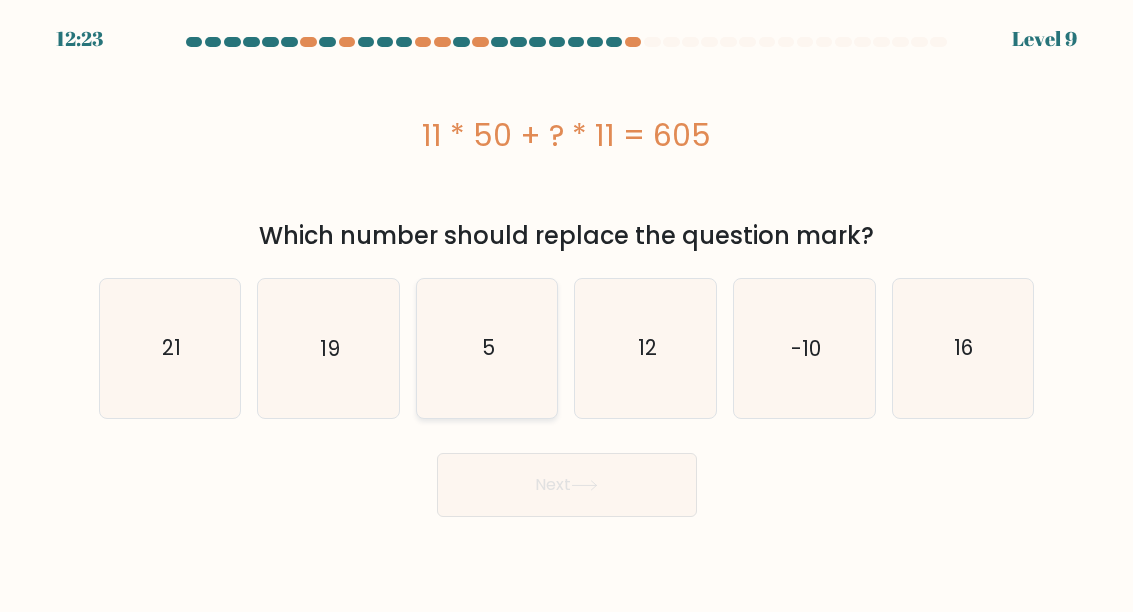 click on "5" at bounding box center (487, 348) 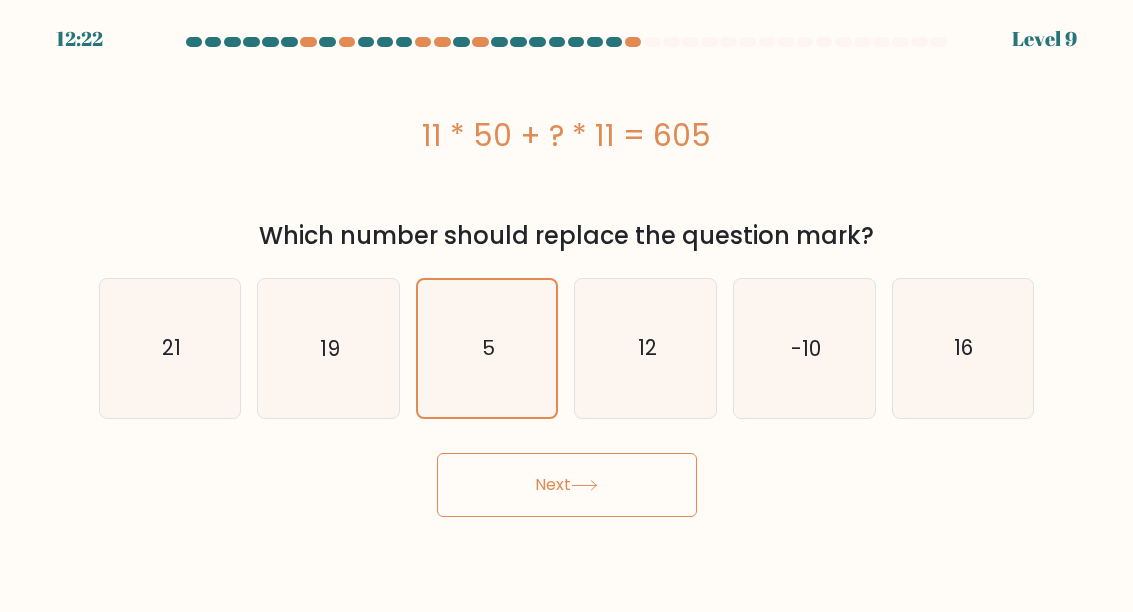 click on "Next" at bounding box center (567, 485) 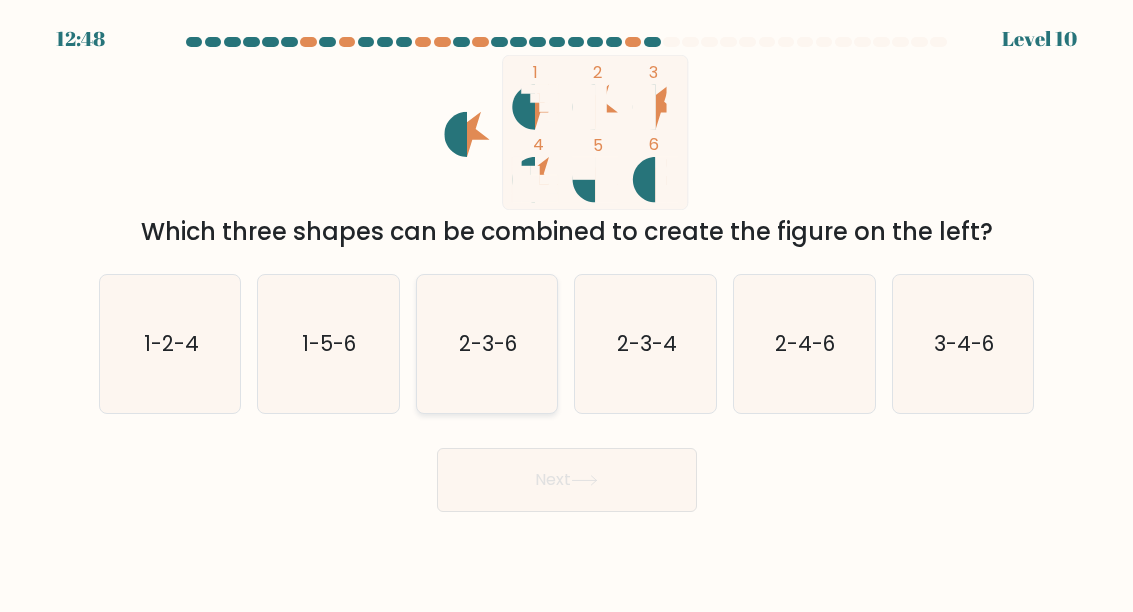 click on "2-3-6" at bounding box center (488, 343) 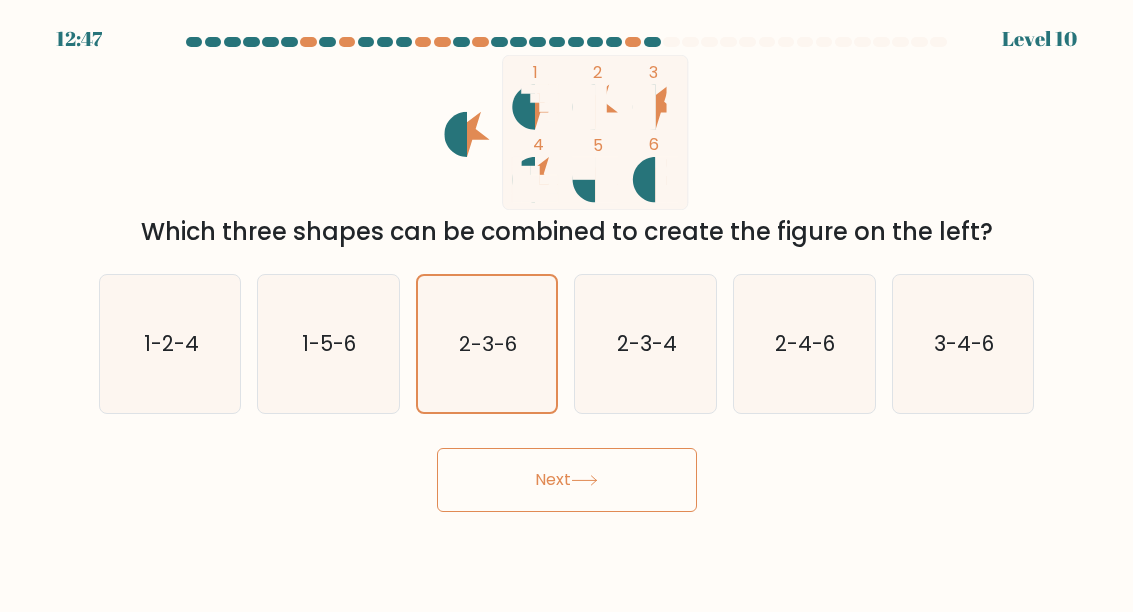 click on "Next" at bounding box center (567, 480) 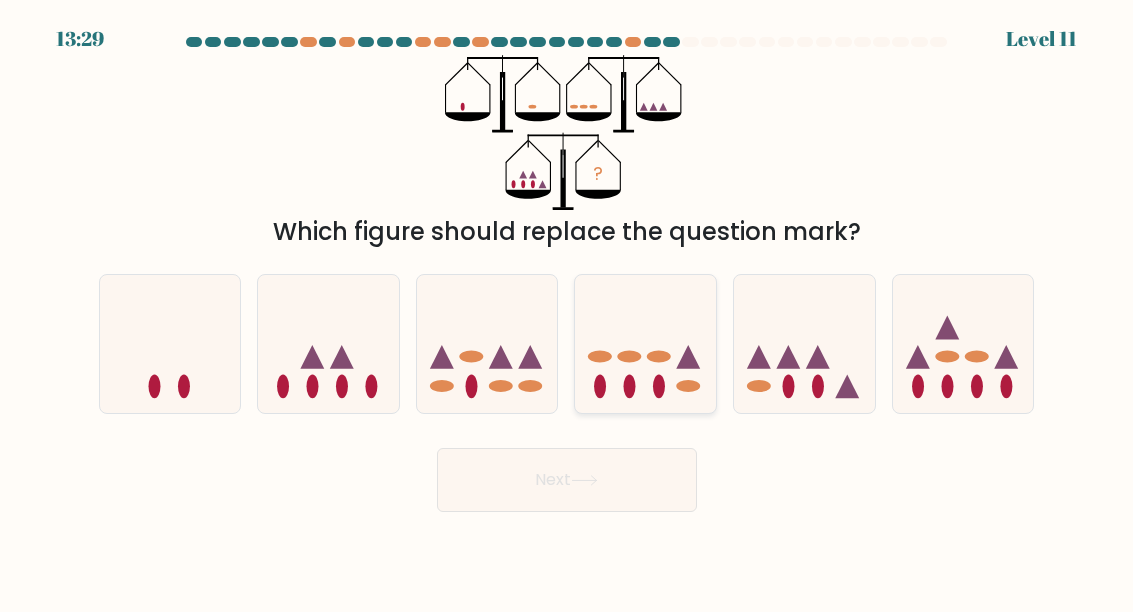 click at bounding box center (630, 386) 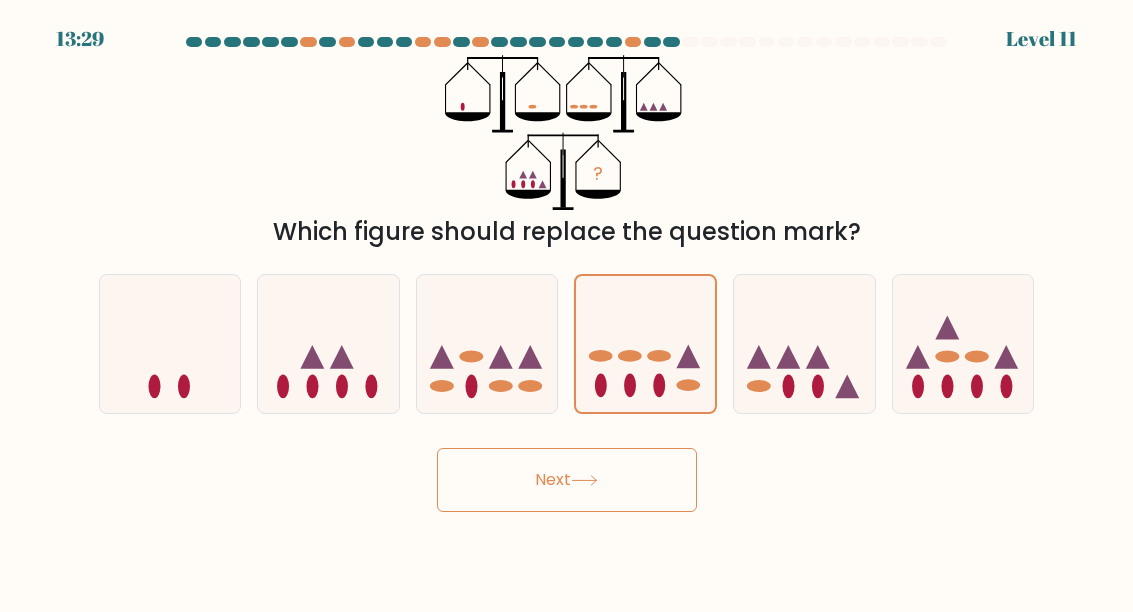 click on "Next" at bounding box center (567, 480) 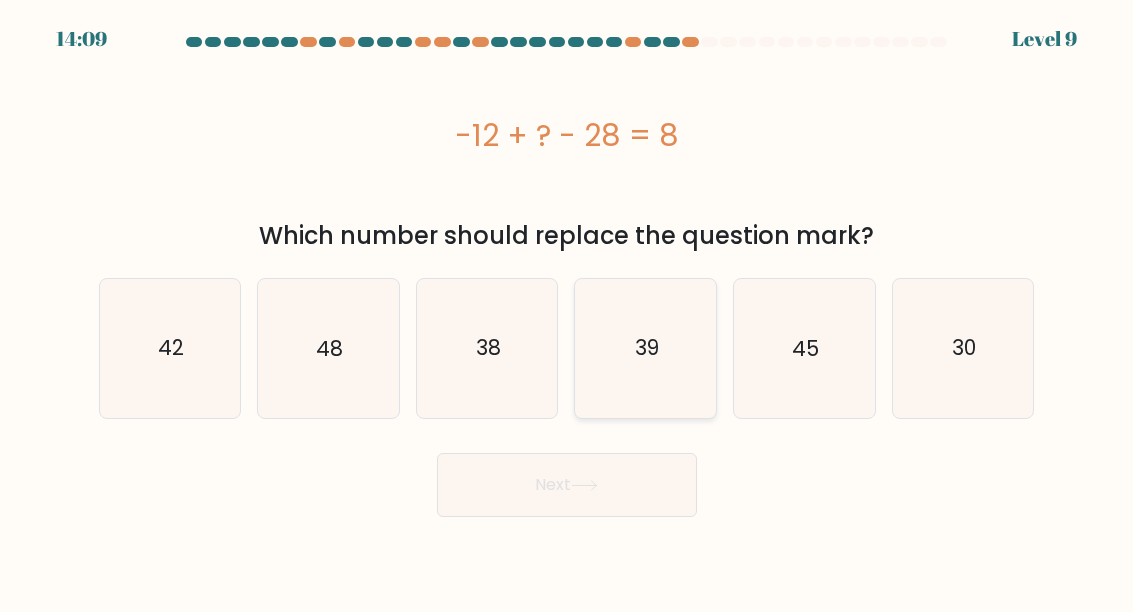 click on "39" at bounding box center (646, 348) 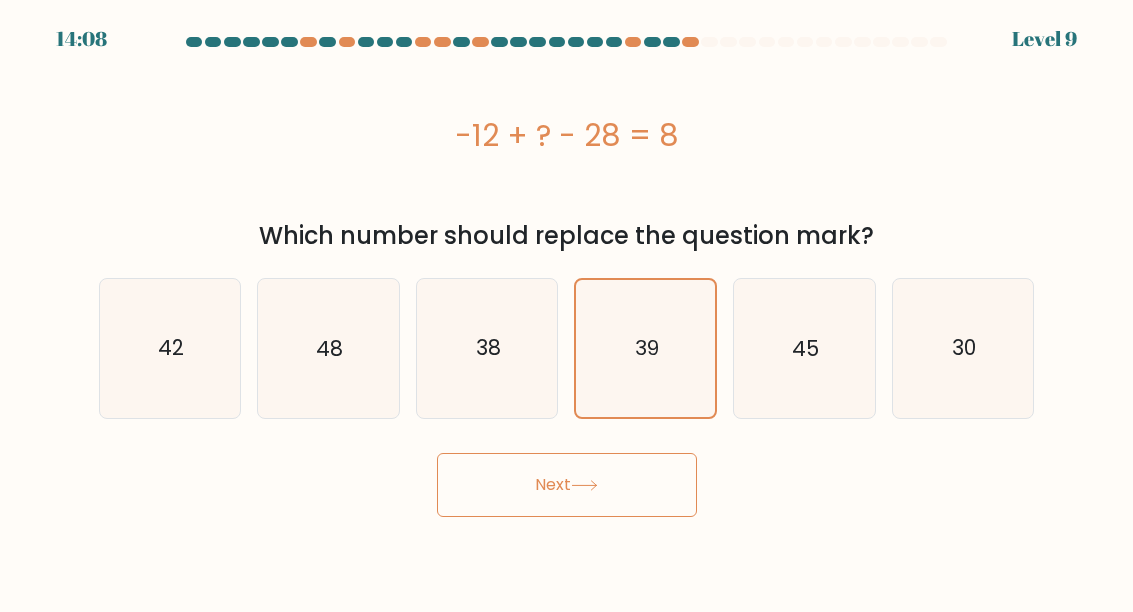 click at bounding box center (584, 485) 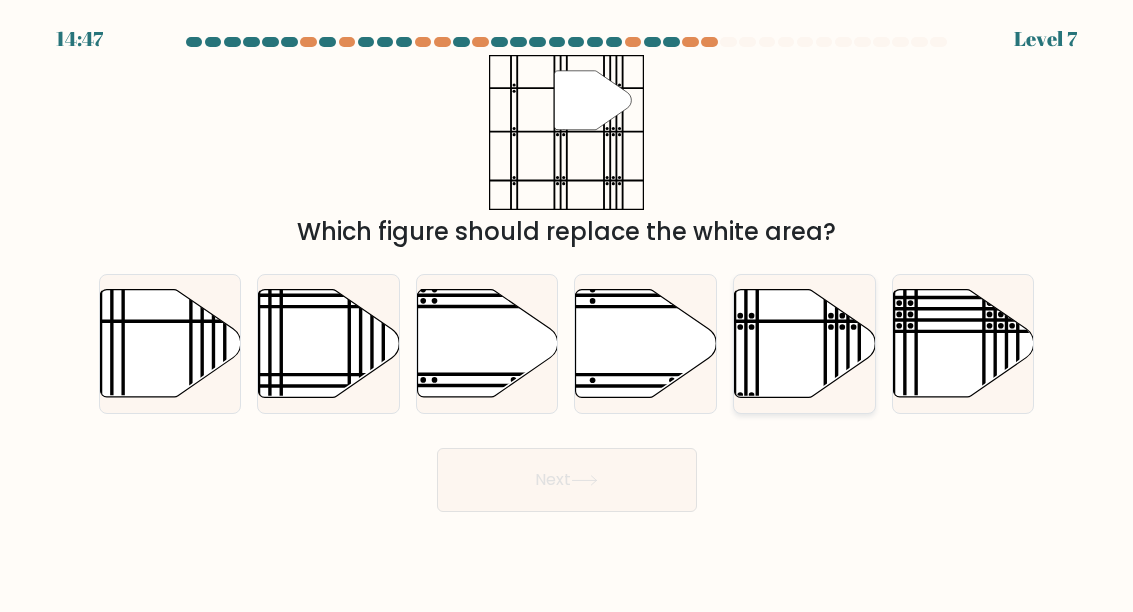 click at bounding box center (805, 343) 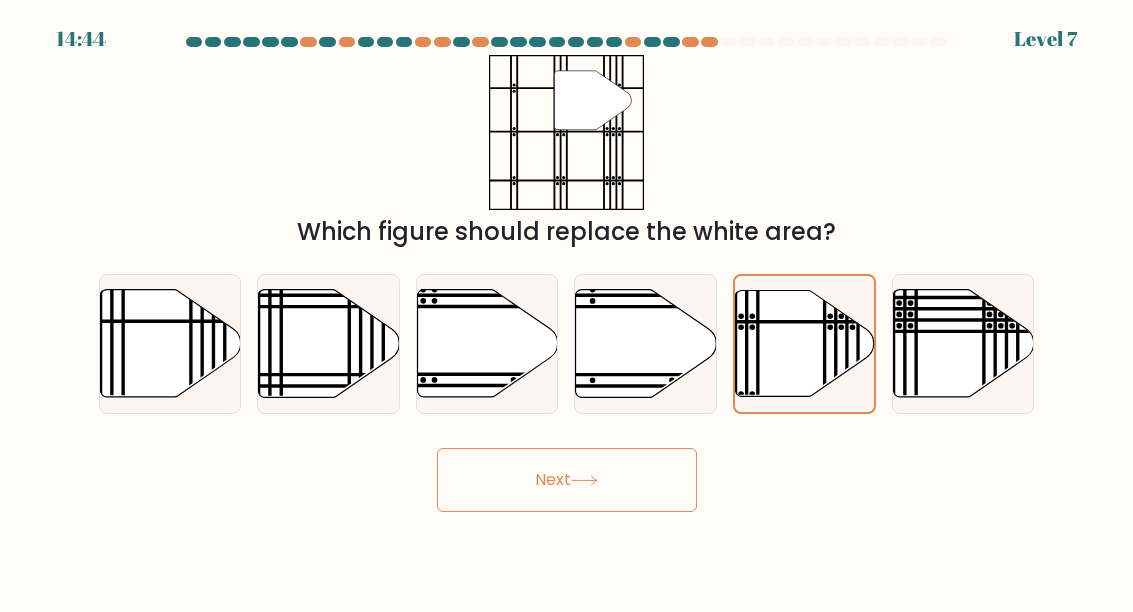 click on "Next" at bounding box center [567, 480] 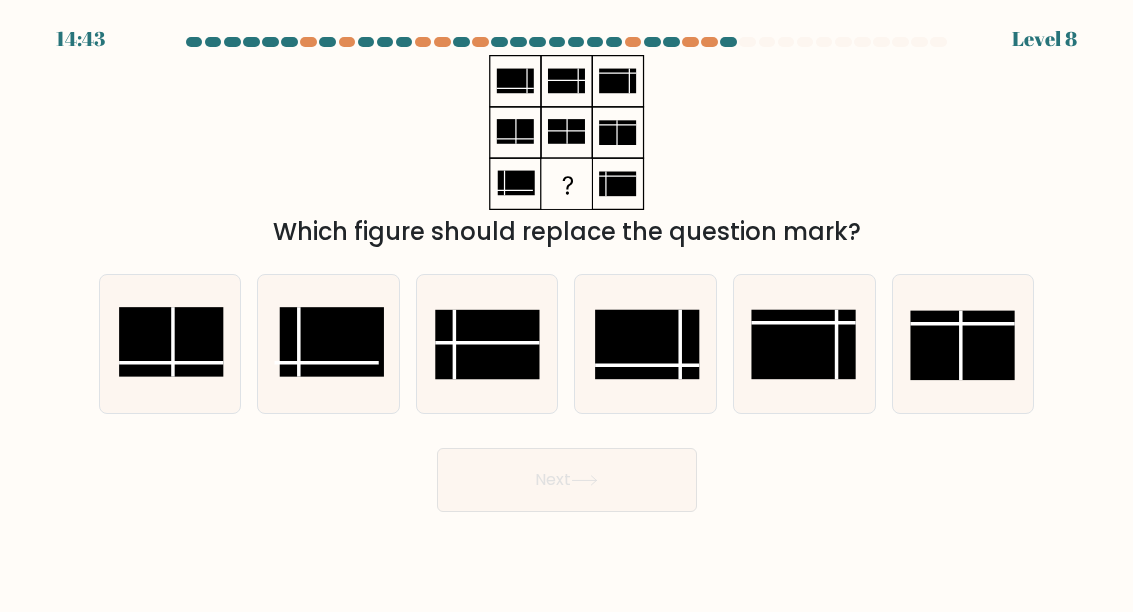 click on "Next" at bounding box center [567, 480] 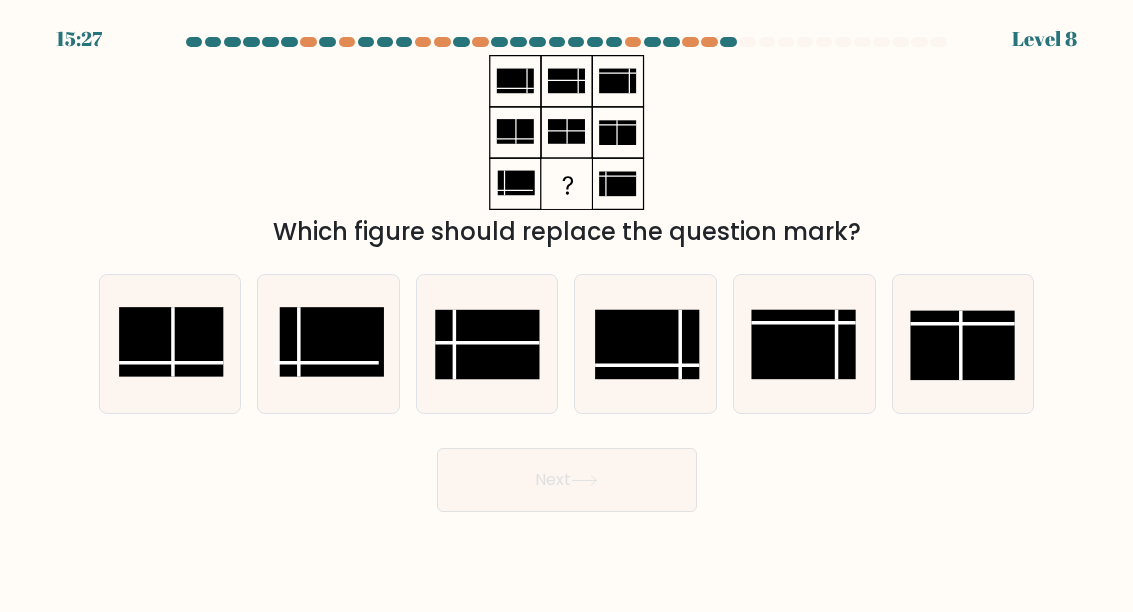 click on "Which figure should replace the question mark?" at bounding box center (567, 152) 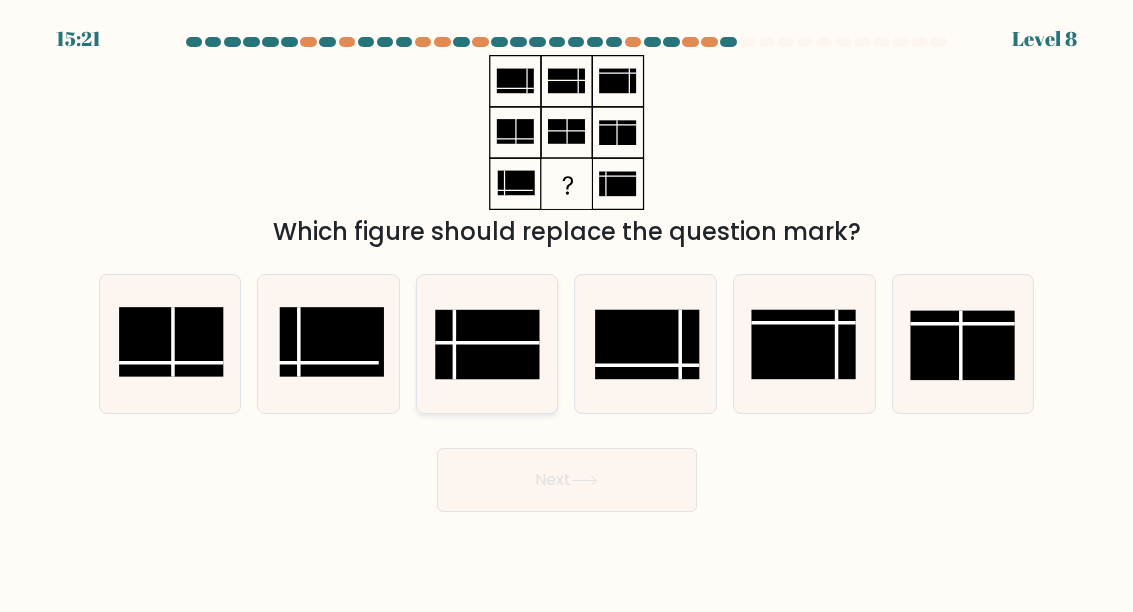 click at bounding box center [487, 343] 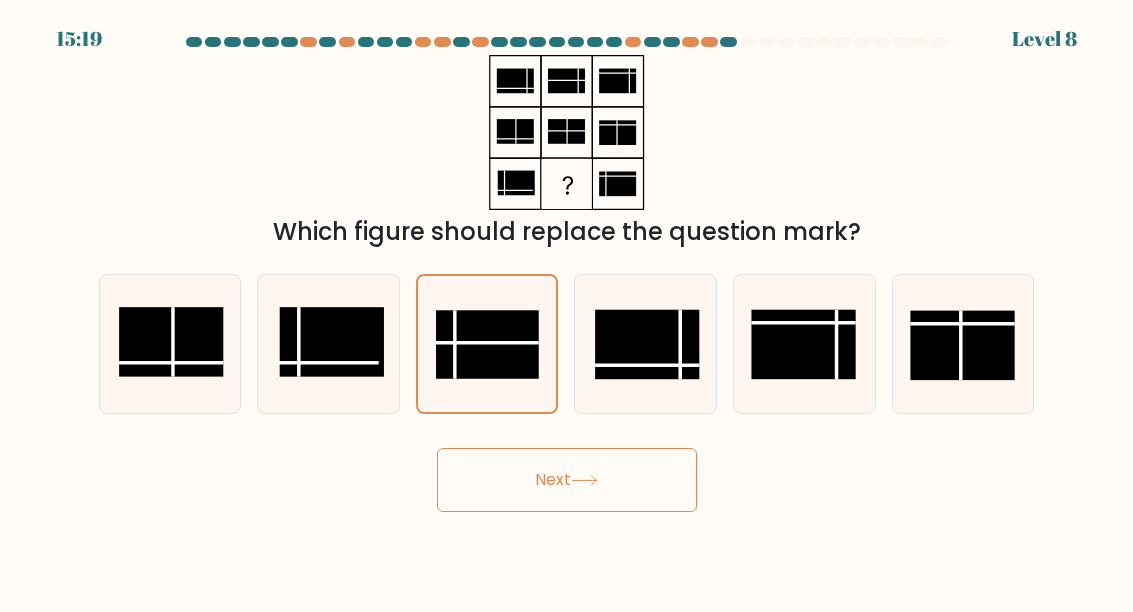 click on "Next" at bounding box center (567, 480) 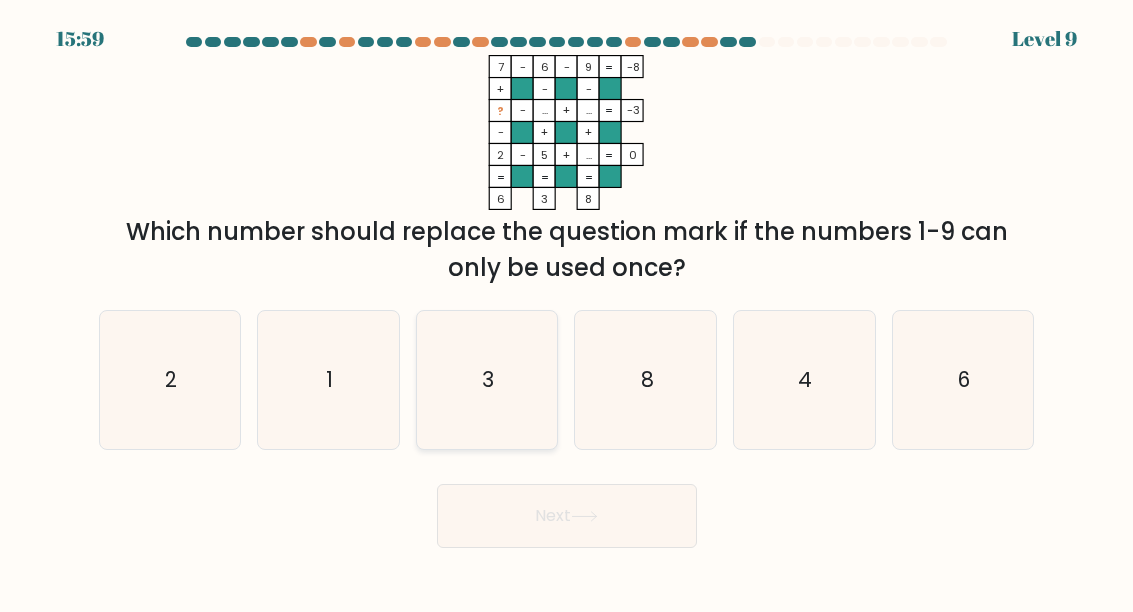 click on "3" at bounding box center (487, 380) 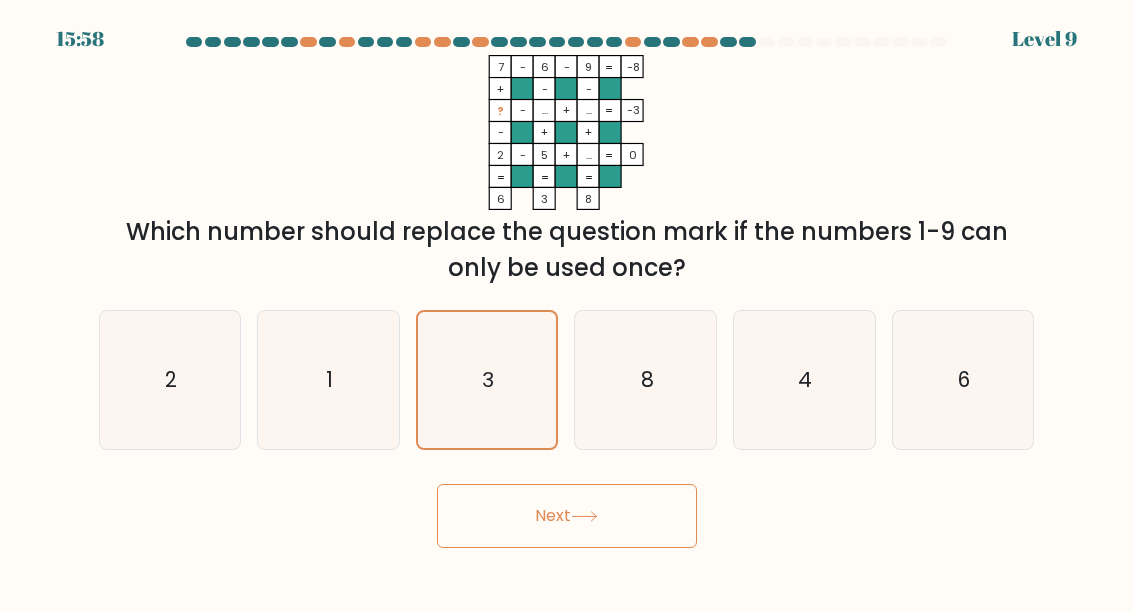 click on "Next" at bounding box center (567, 516) 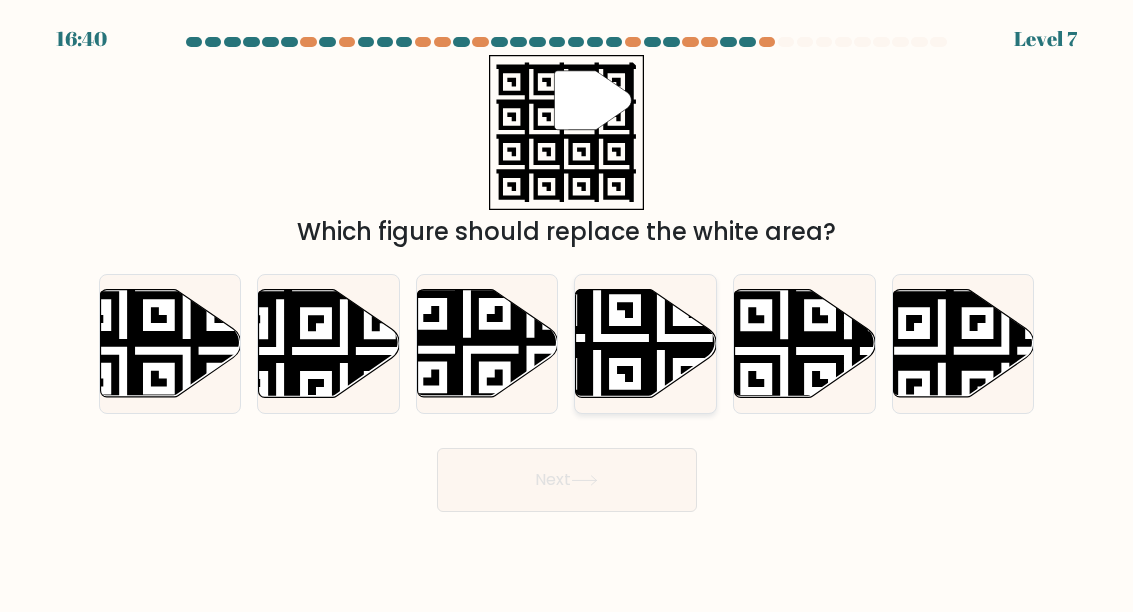 click at bounding box center [646, 343] 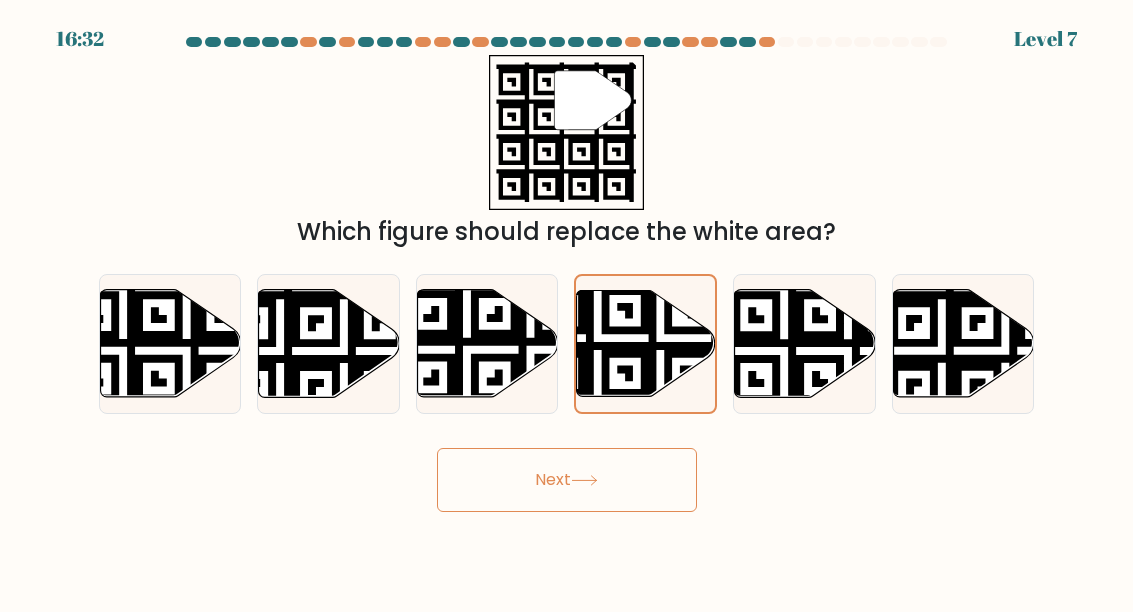 click on "Next" at bounding box center (567, 480) 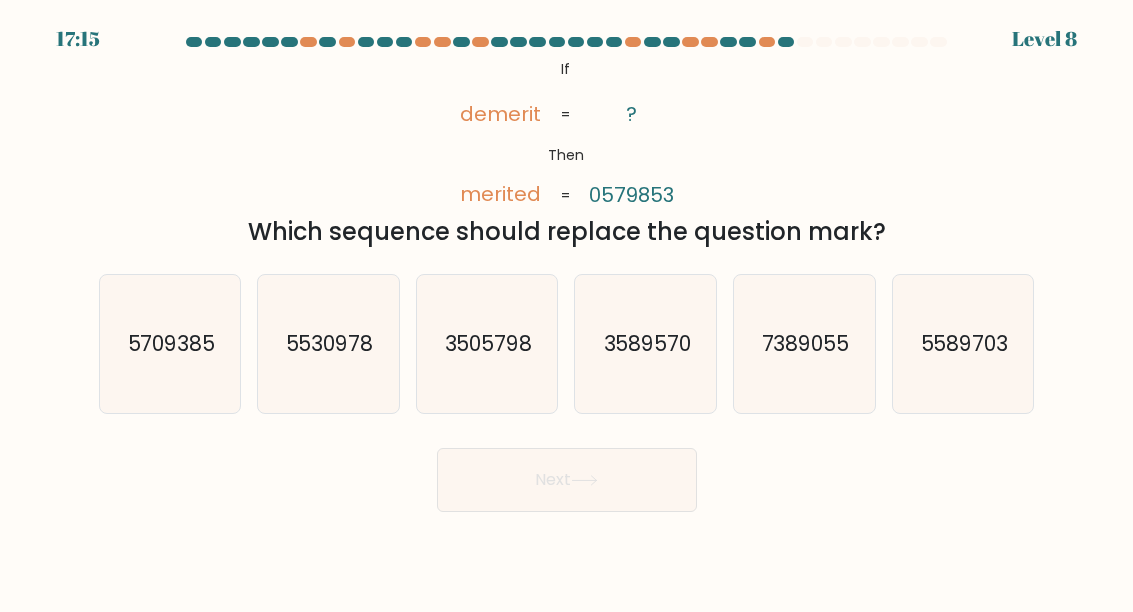 click on "Next" at bounding box center (567, 475) 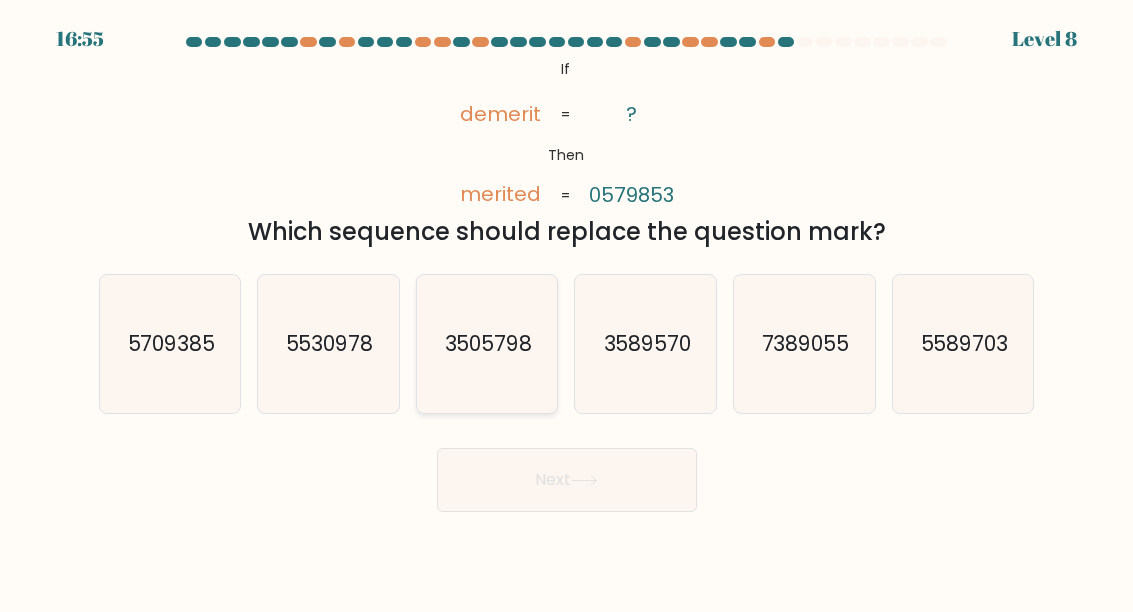click on "3505798" at bounding box center (489, 343) 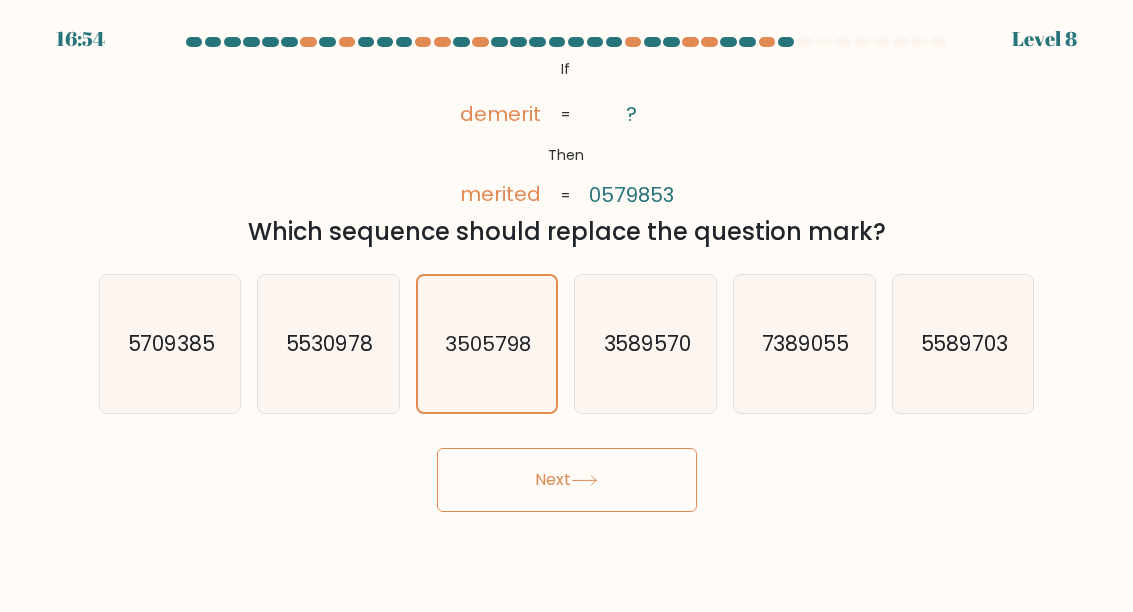 click on "Next" at bounding box center [567, 480] 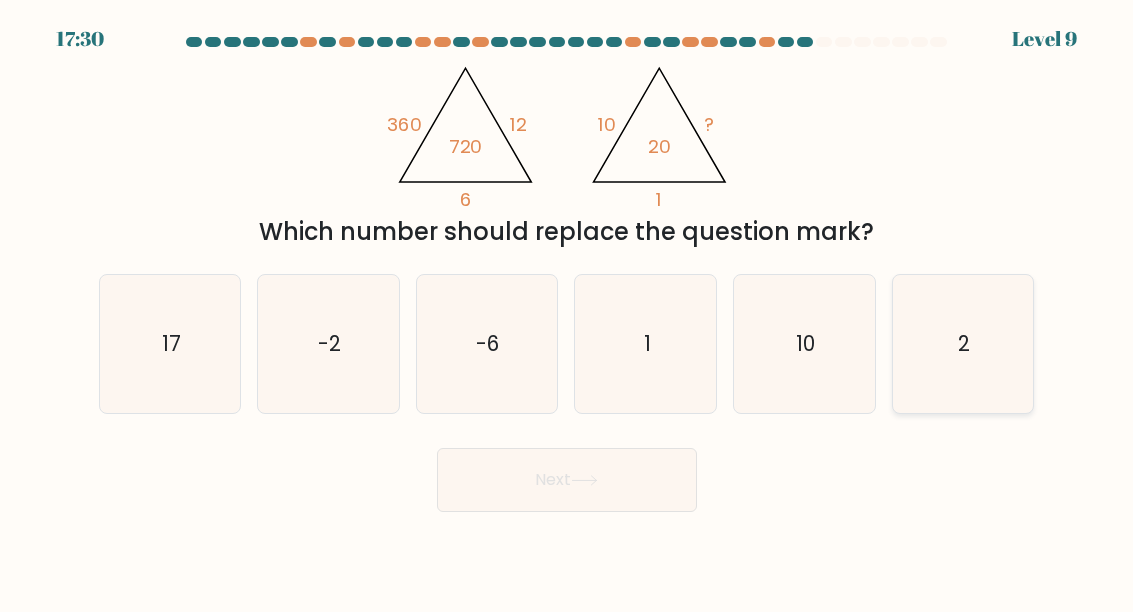 click on "2" at bounding box center (963, 344) 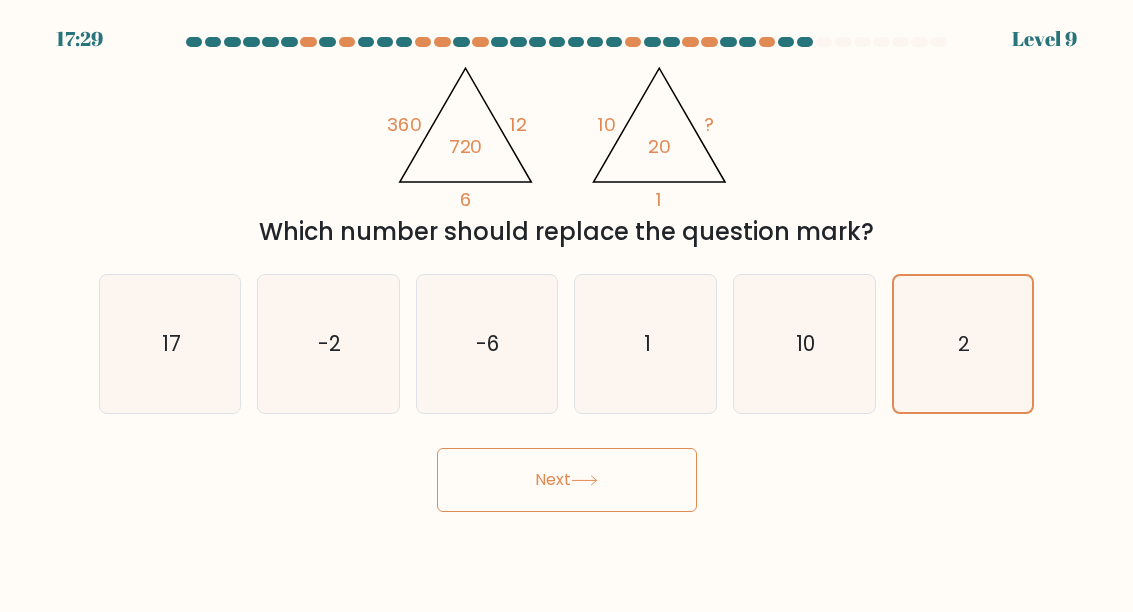click on "Next" at bounding box center [567, 480] 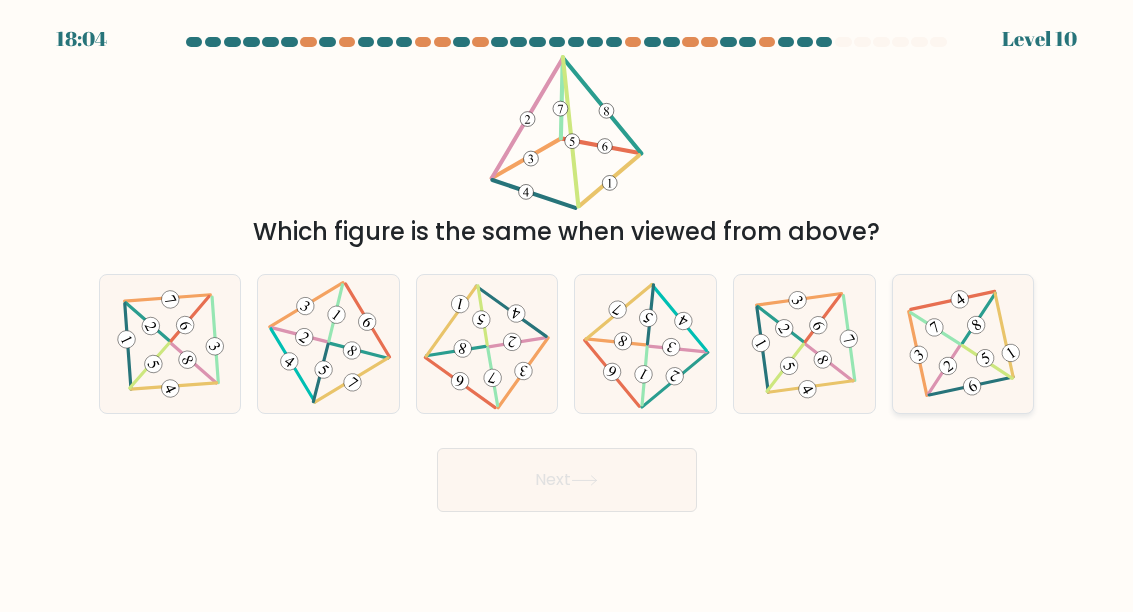 click at bounding box center [1011, 353] 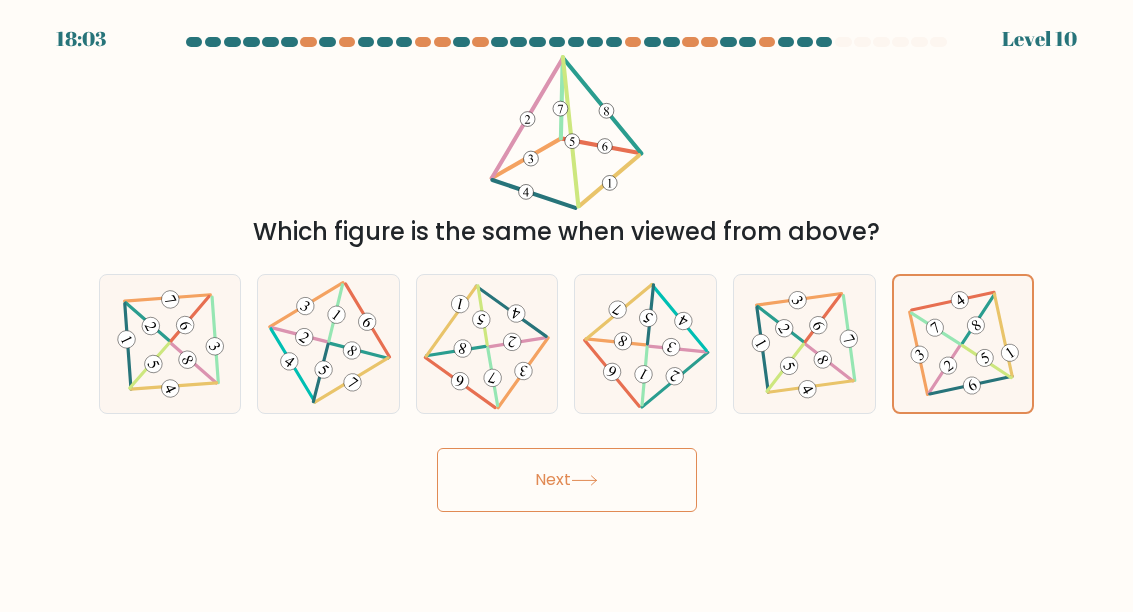 click on "Next" at bounding box center (567, 480) 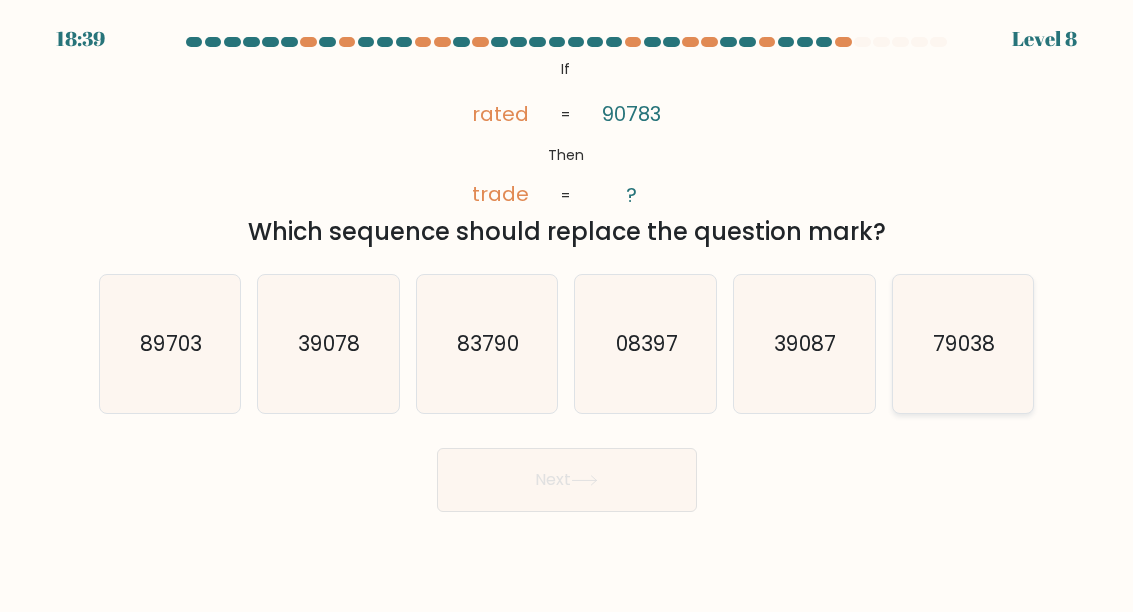 click on "79038" at bounding box center (963, 344) 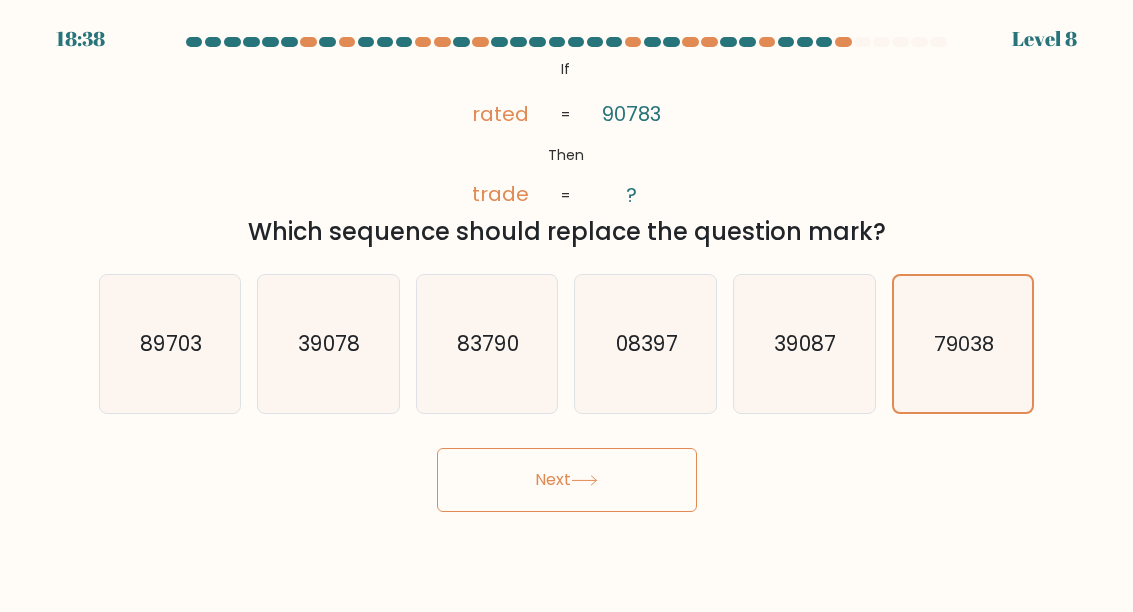 click on "Next" at bounding box center [567, 480] 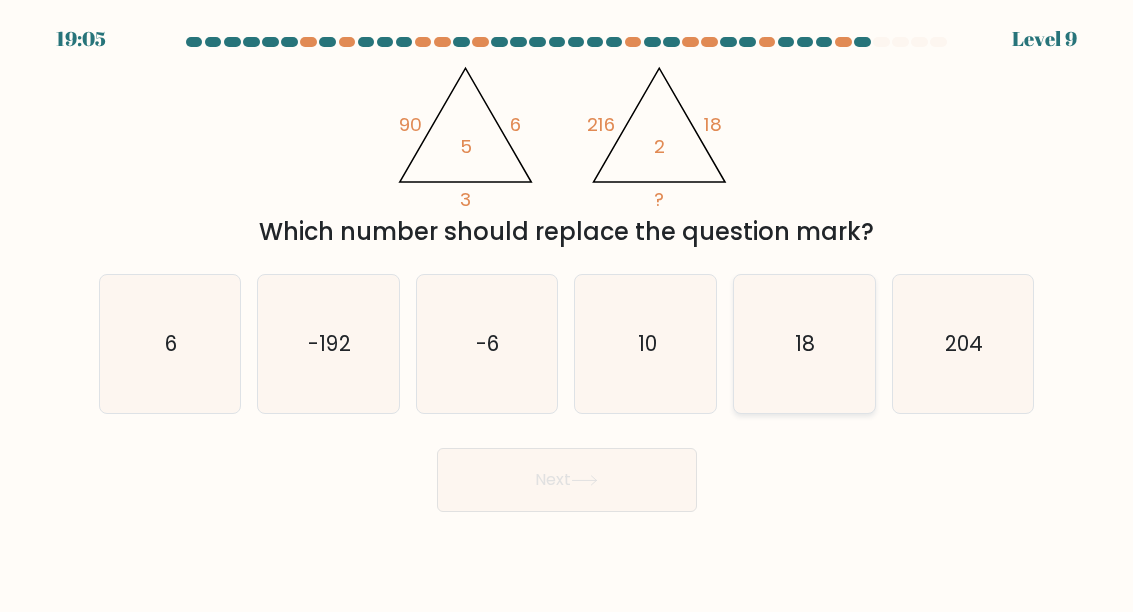 click on "18" at bounding box center [804, 344] 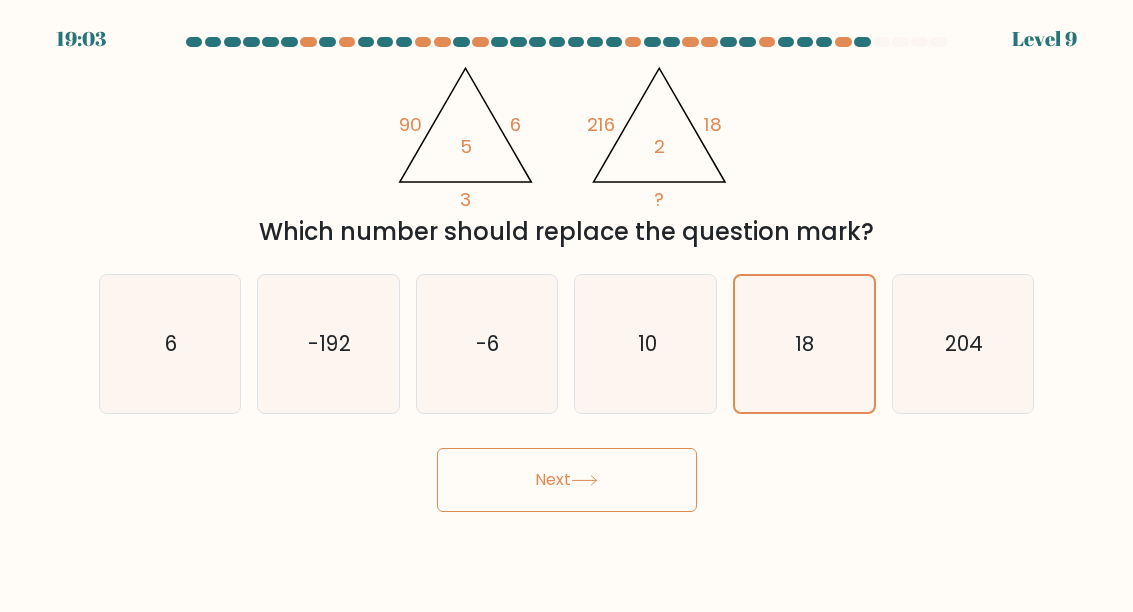 click on "d.
10" at bounding box center [645, 344] 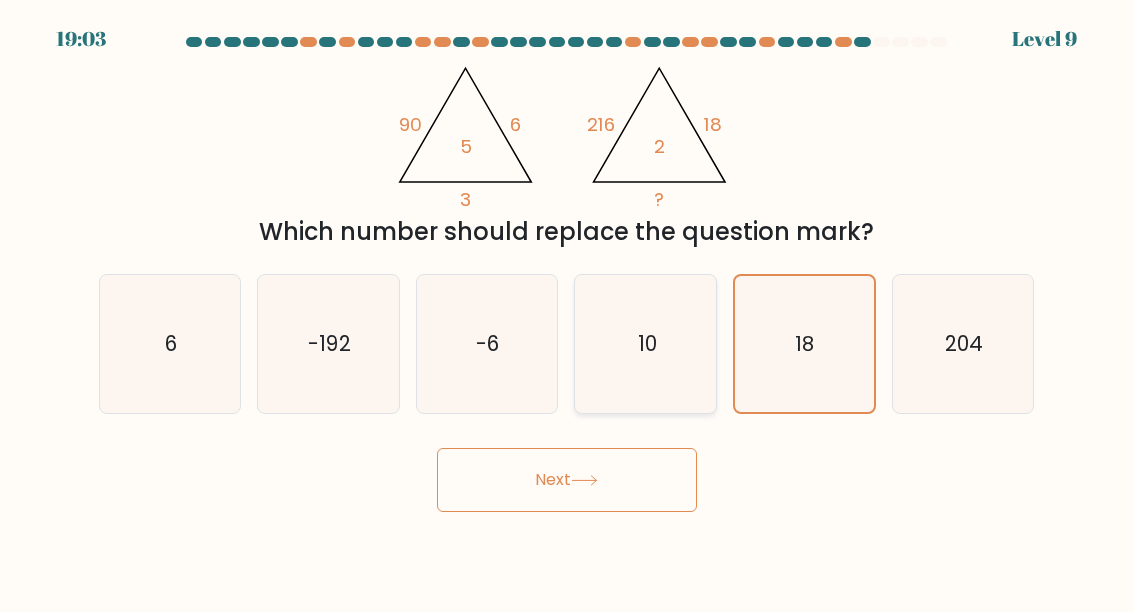 click on "10" at bounding box center (646, 344) 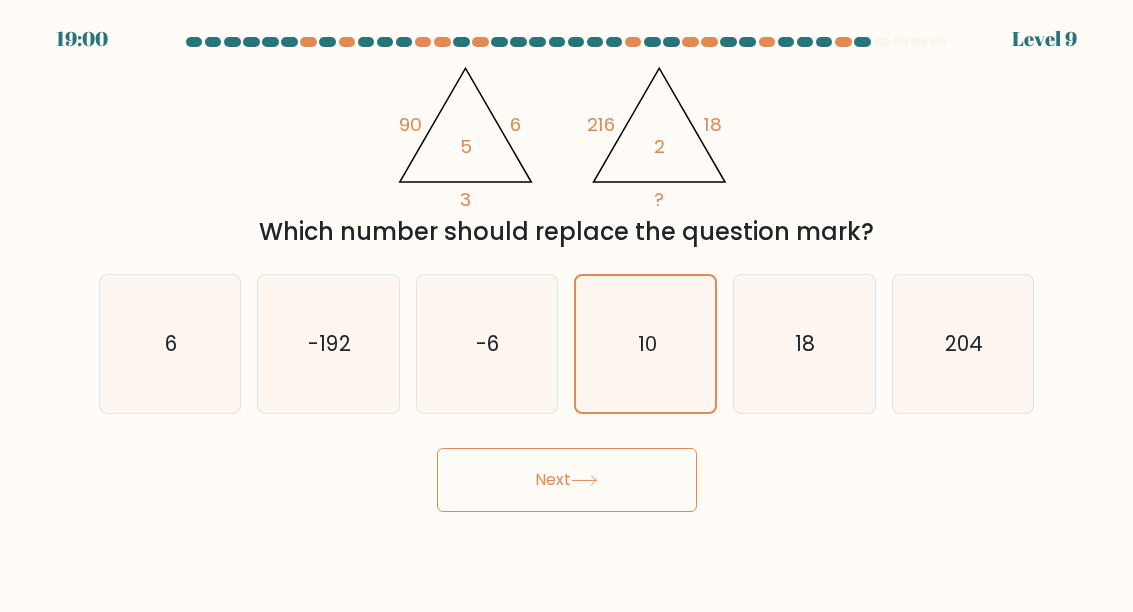 click on "Next" at bounding box center (567, 480) 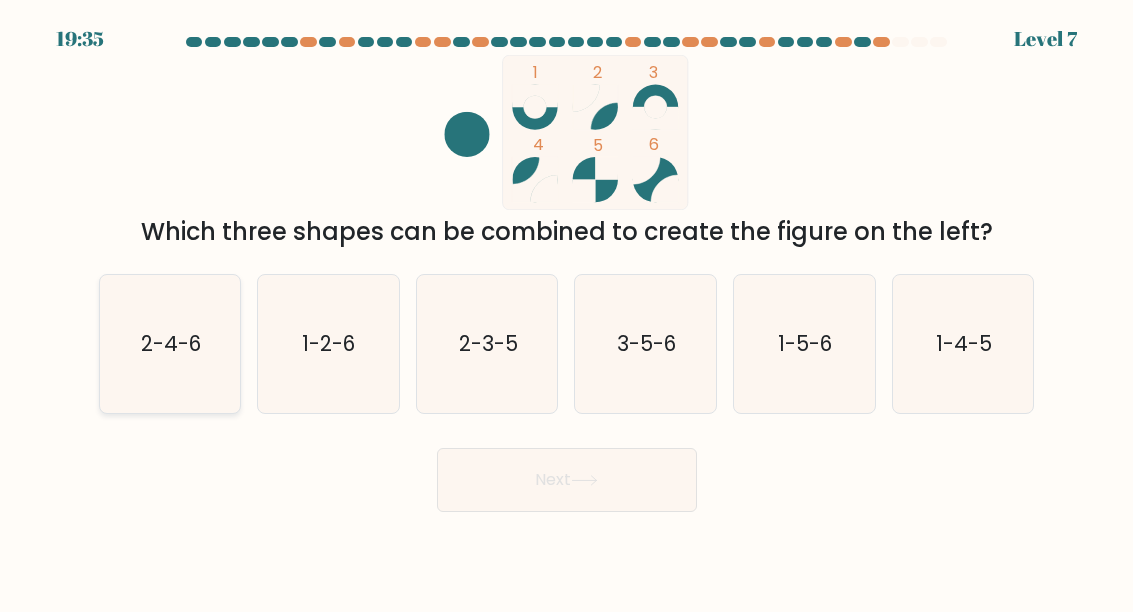 click on "2-4-6" at bounding box center (171, 343) 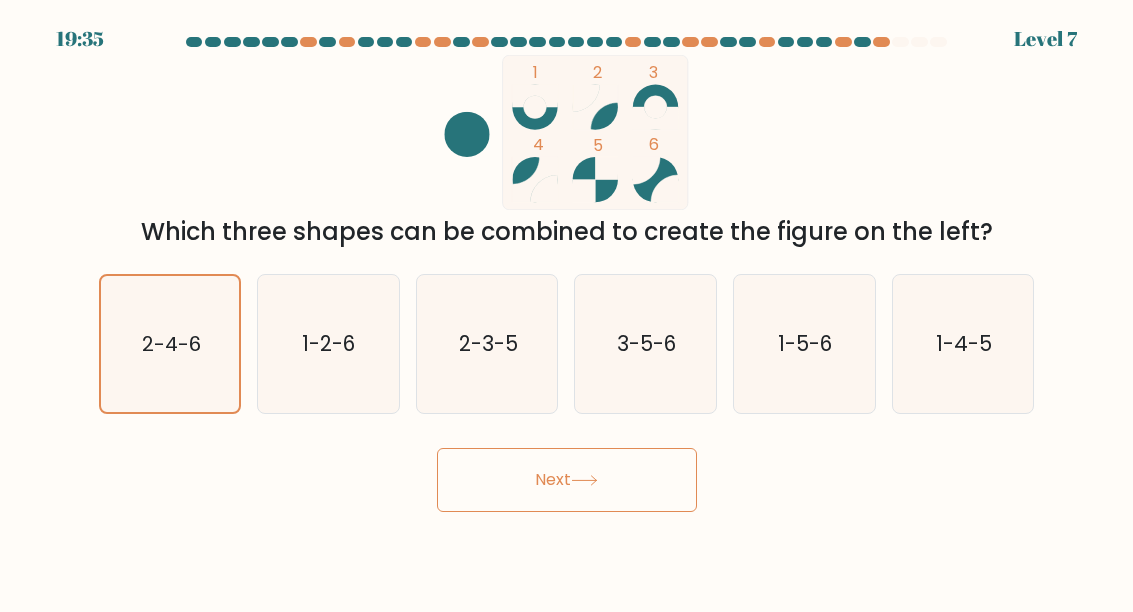 click on "Next" at bounding box center (567, 480) 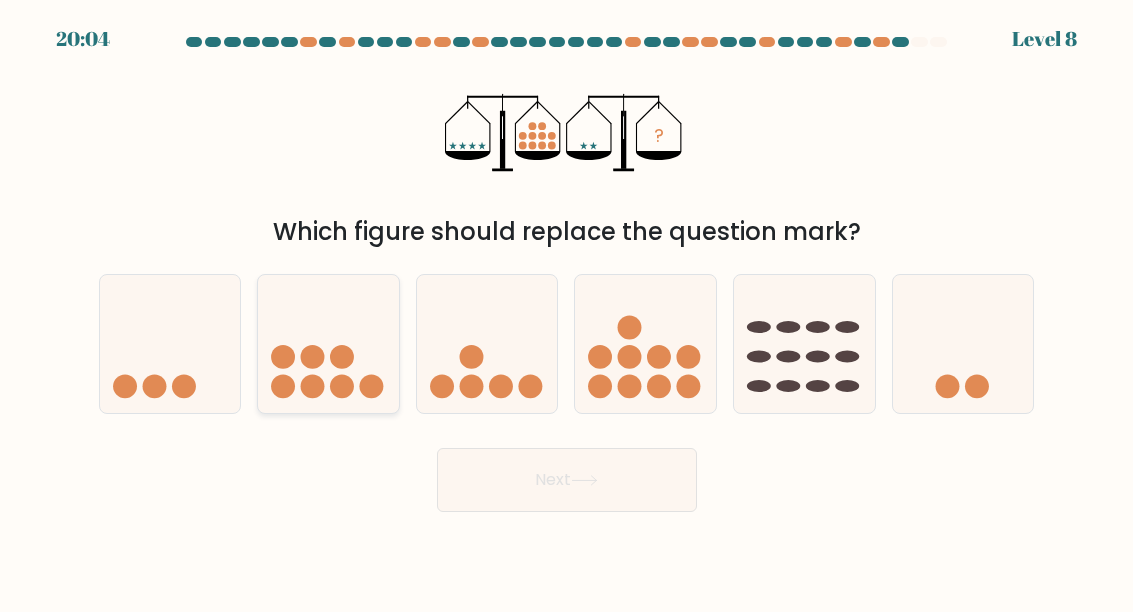click at bounding box center (313, 386) 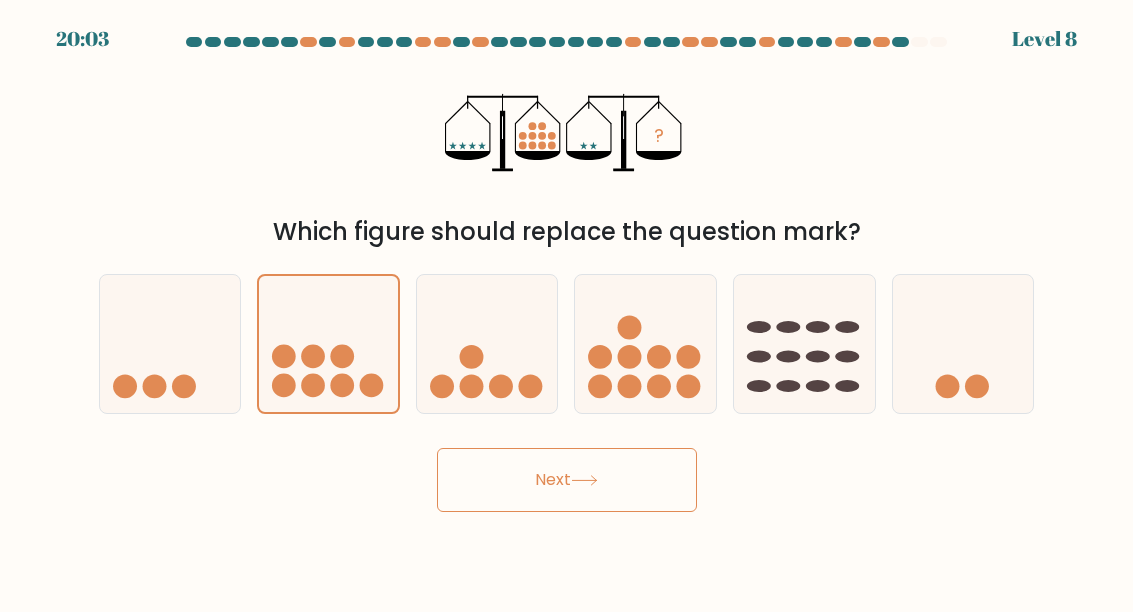 click on "Next" at bounding box center [567, 480] 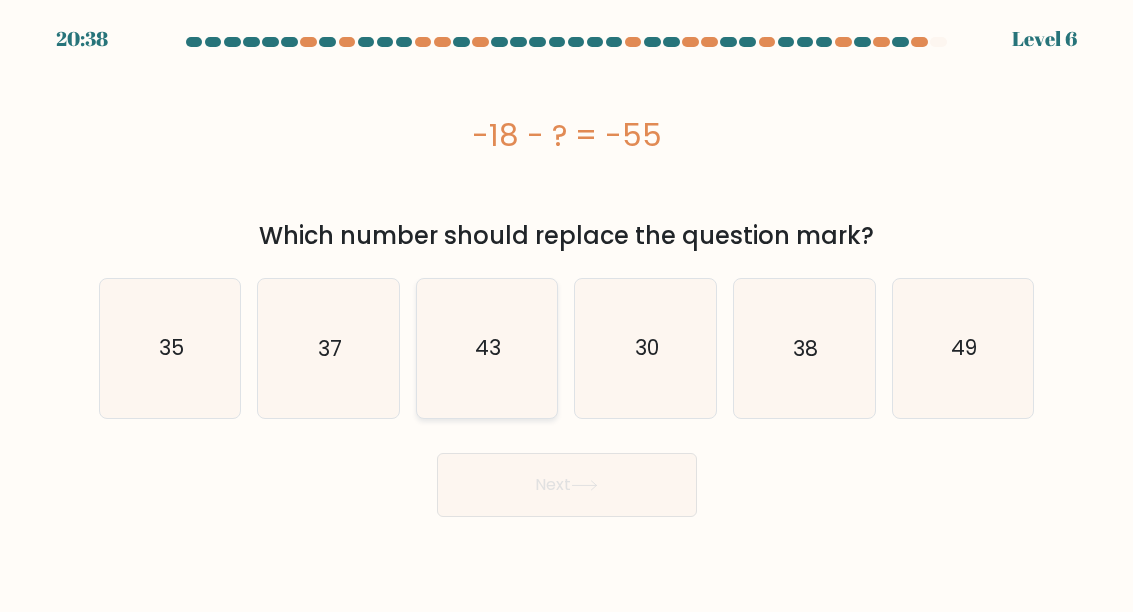 click on "43" at bounding box center (487, 348) 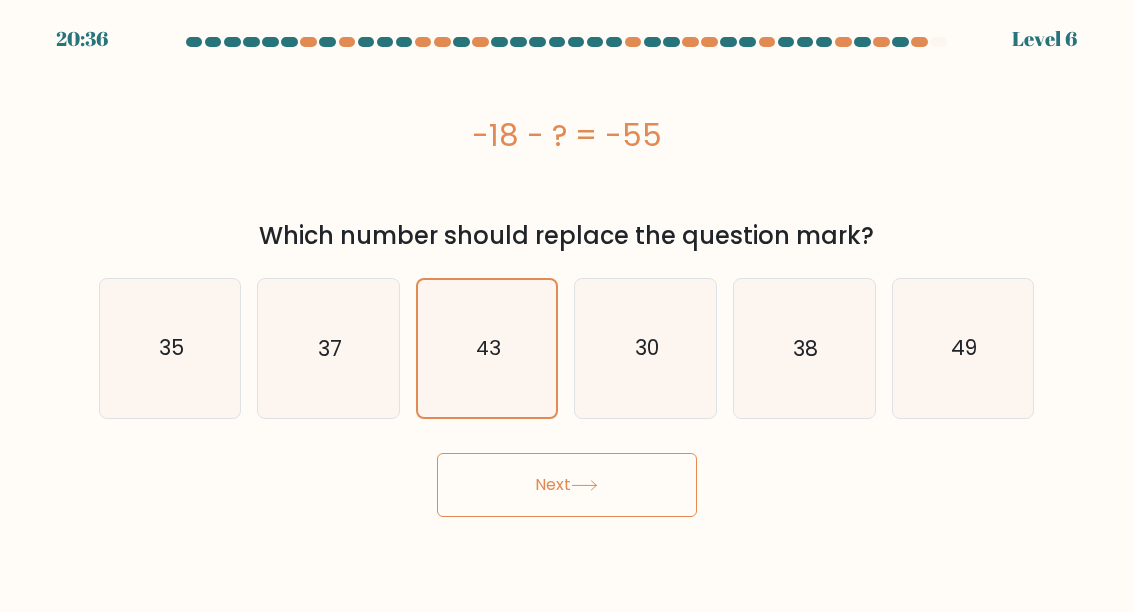 click on "Next" at bounding box center [567, 485] 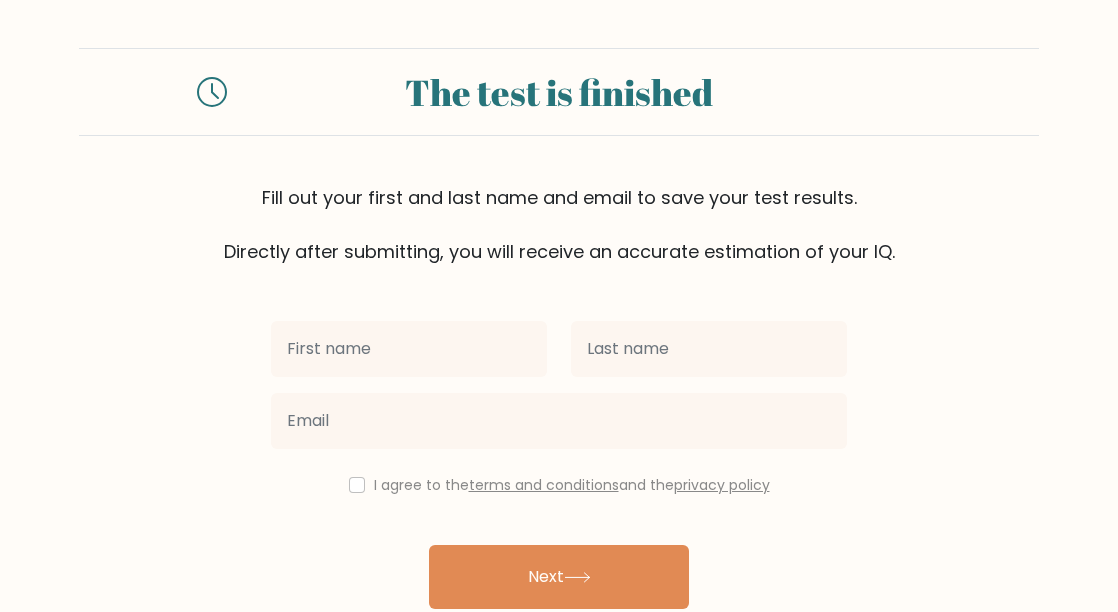 scroll, scrollTop: 90, scrollLeft: 0, axis: vertical 